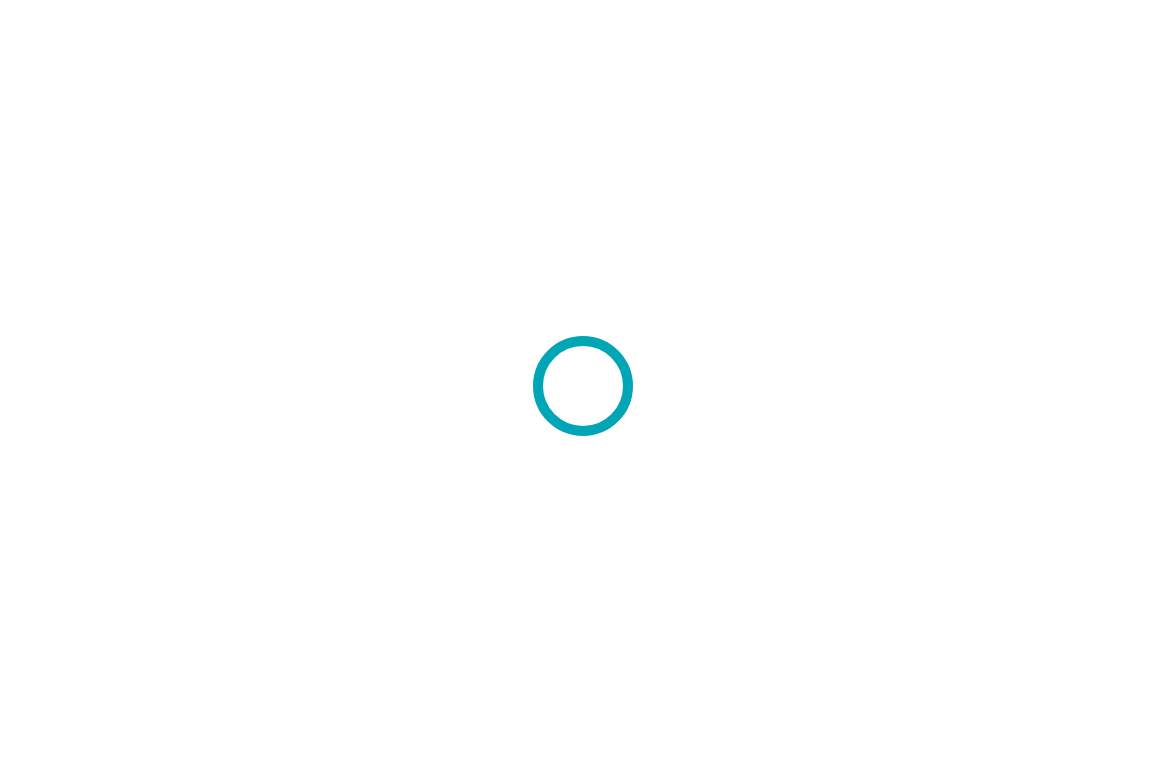 scroll, scrollTop: 0, scrollLeft: 0, axis: both 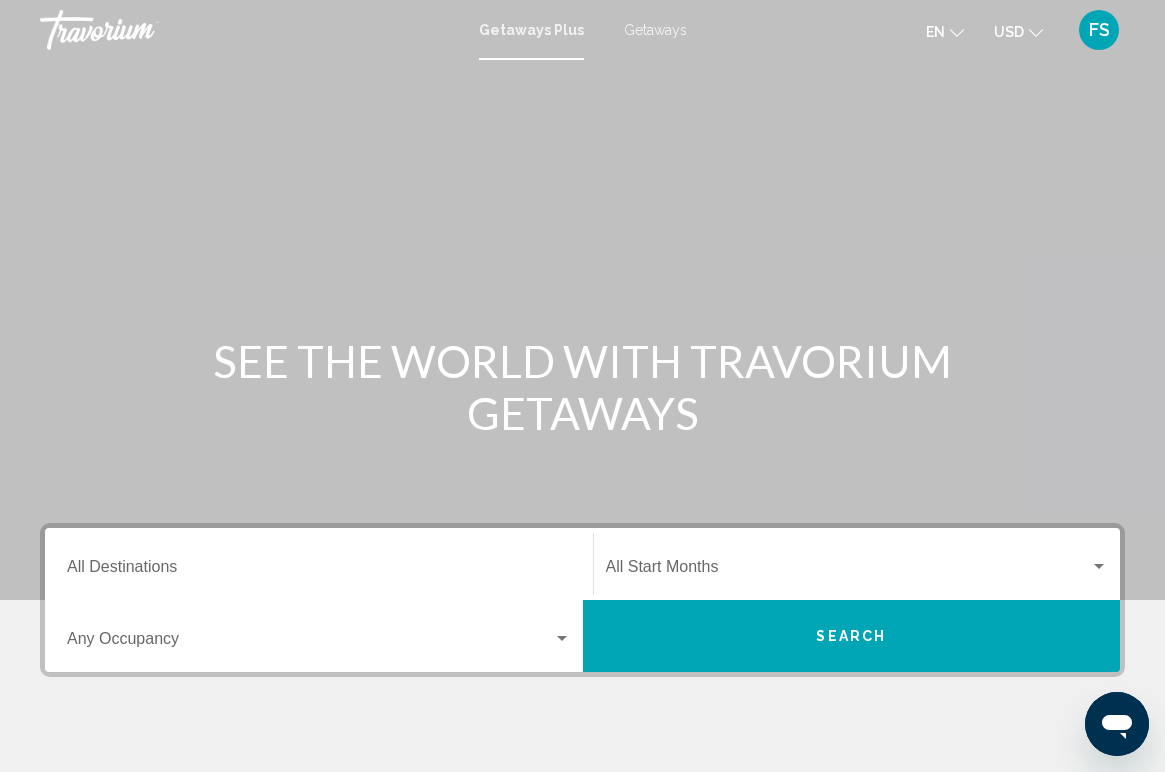 click on "Destination All Destinations" at bounding box center [319, 571] 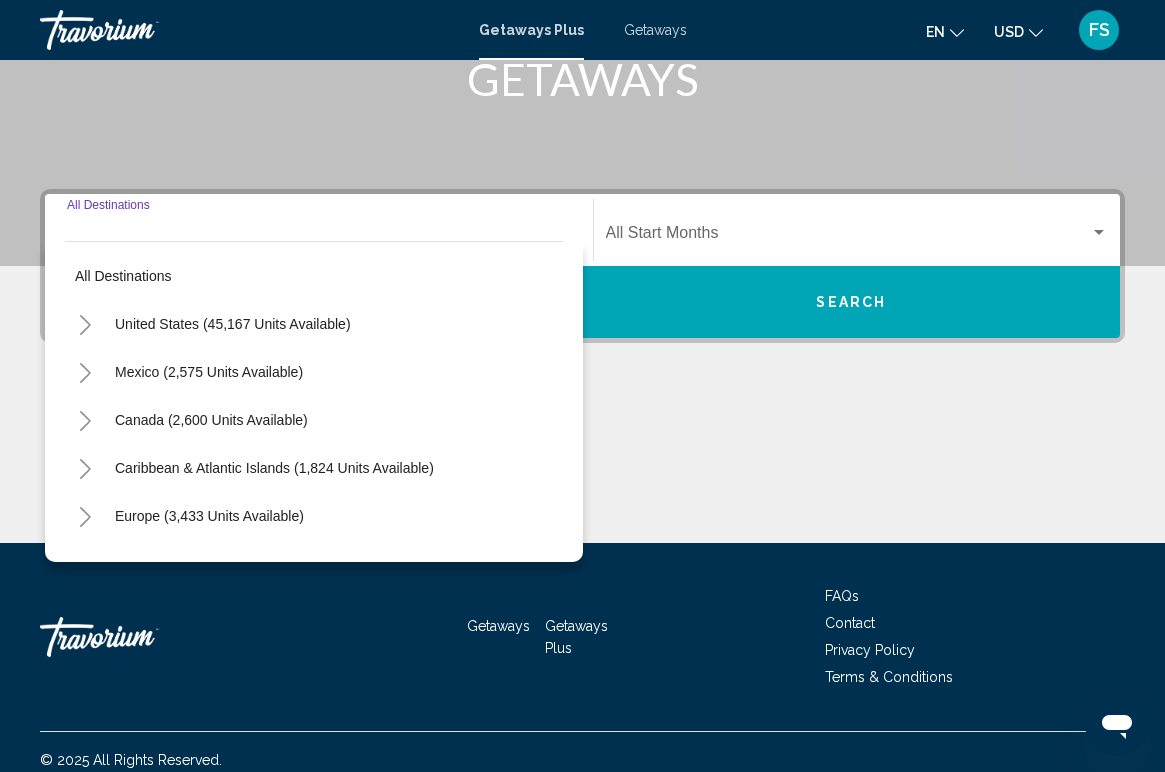 scroll, scrollTop: 350, scrollLeft: 0, axis: vertical 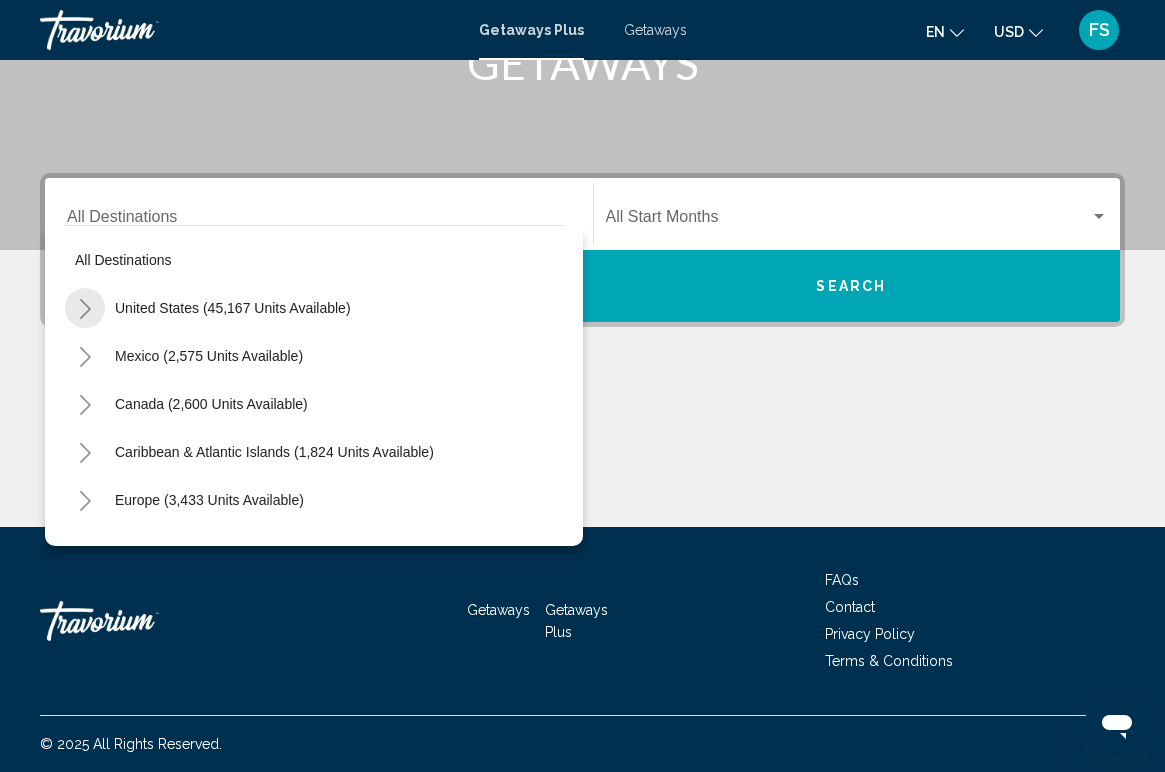 click 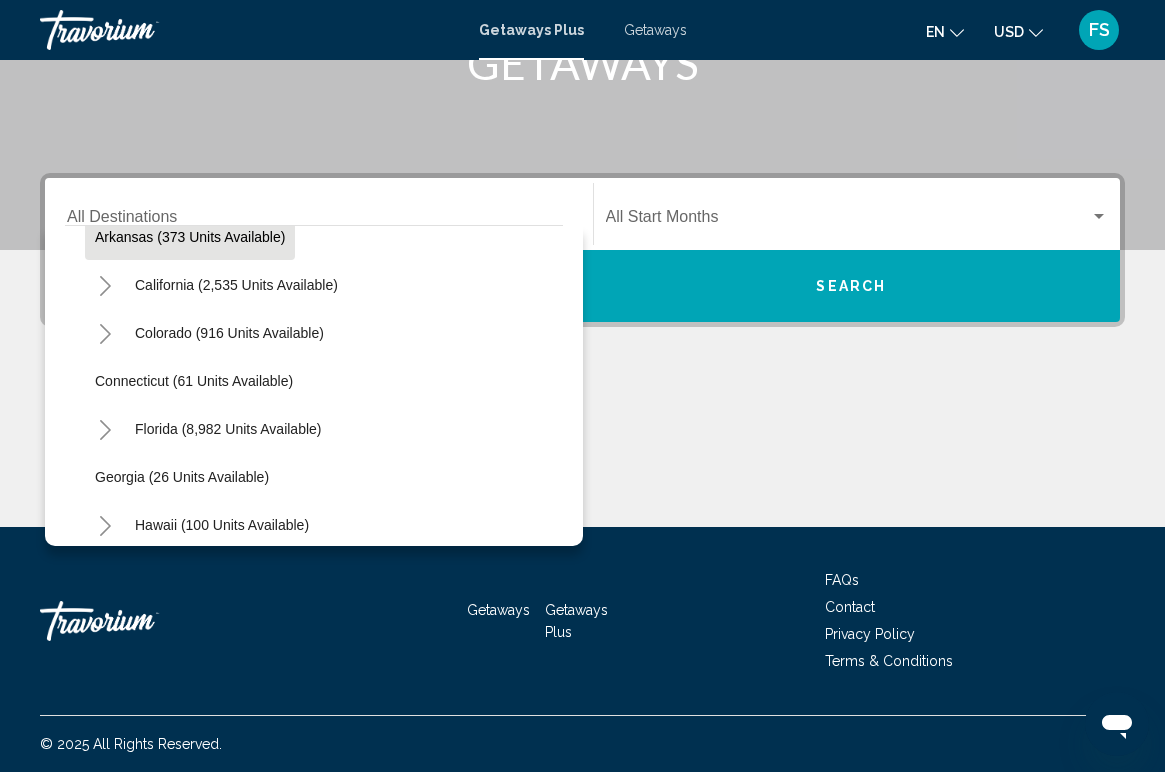 scroll, scrollTop: 182, scrollLeft: 0, axis: vertical 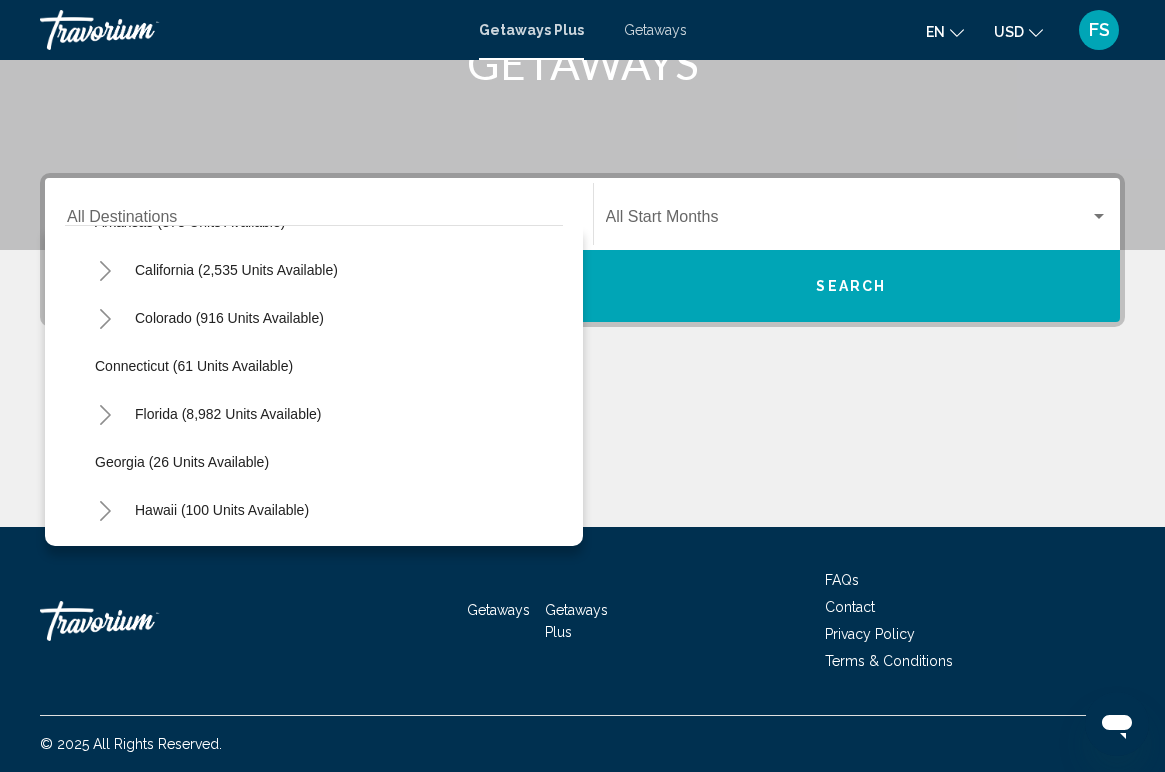 click 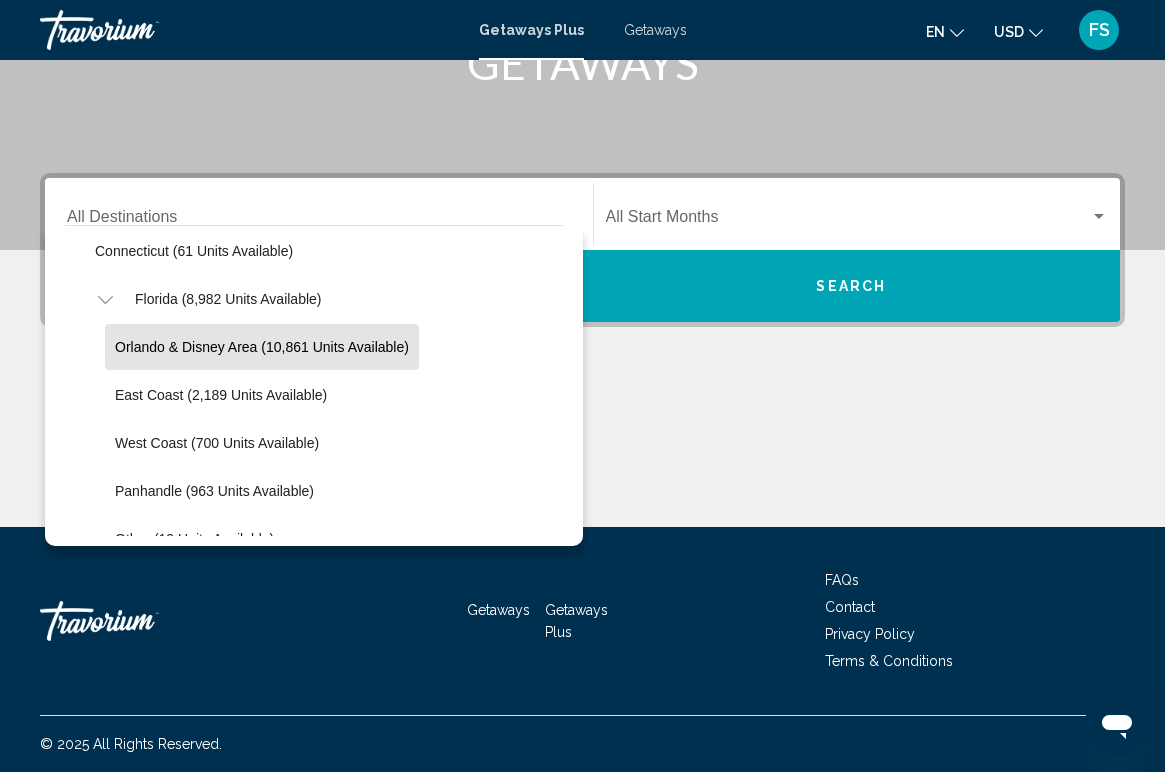 scroll, scrollTop: 298, scrollLeft: 0, axis: vertical 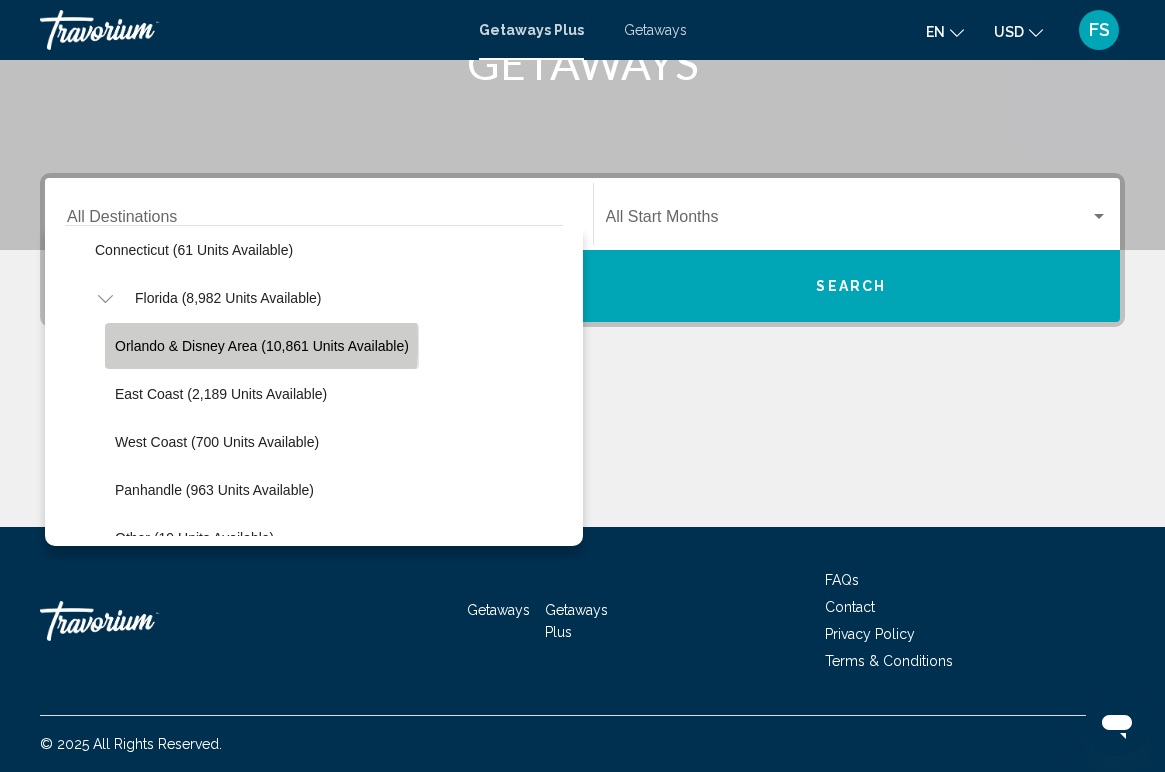 click on "Orlando & Disney Area (10,861 units available)" 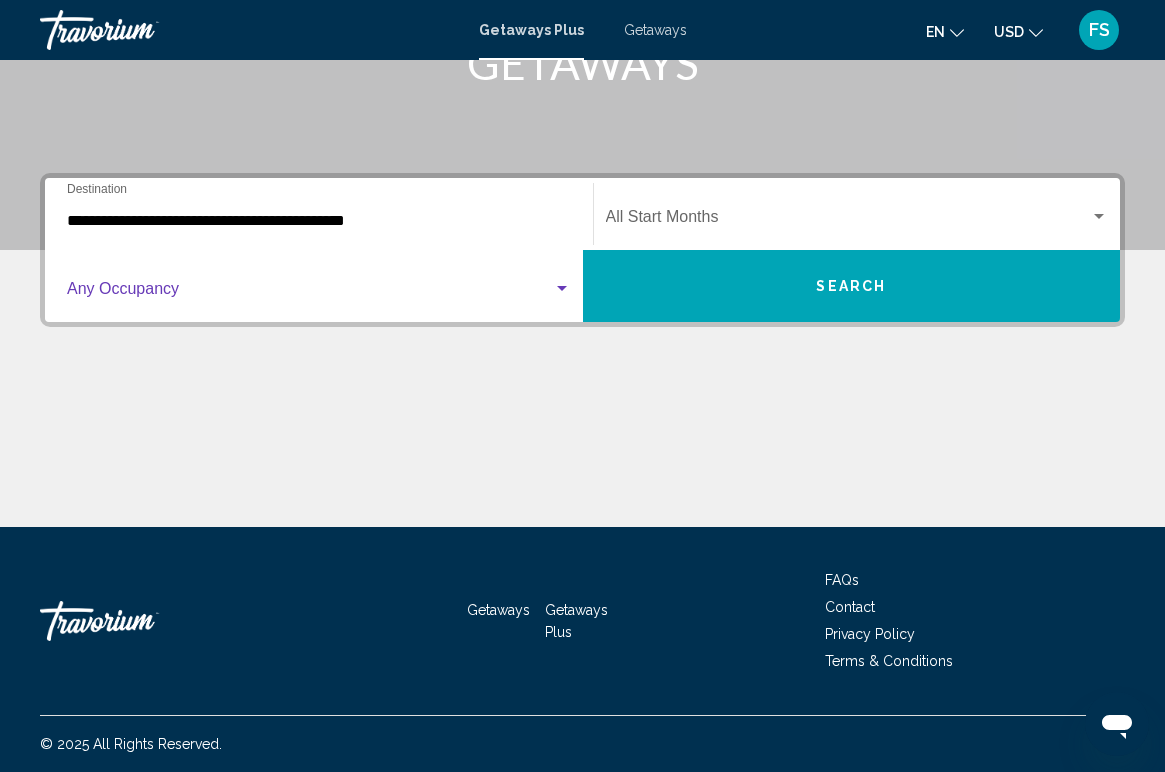 click at bounding box center (562, 288) 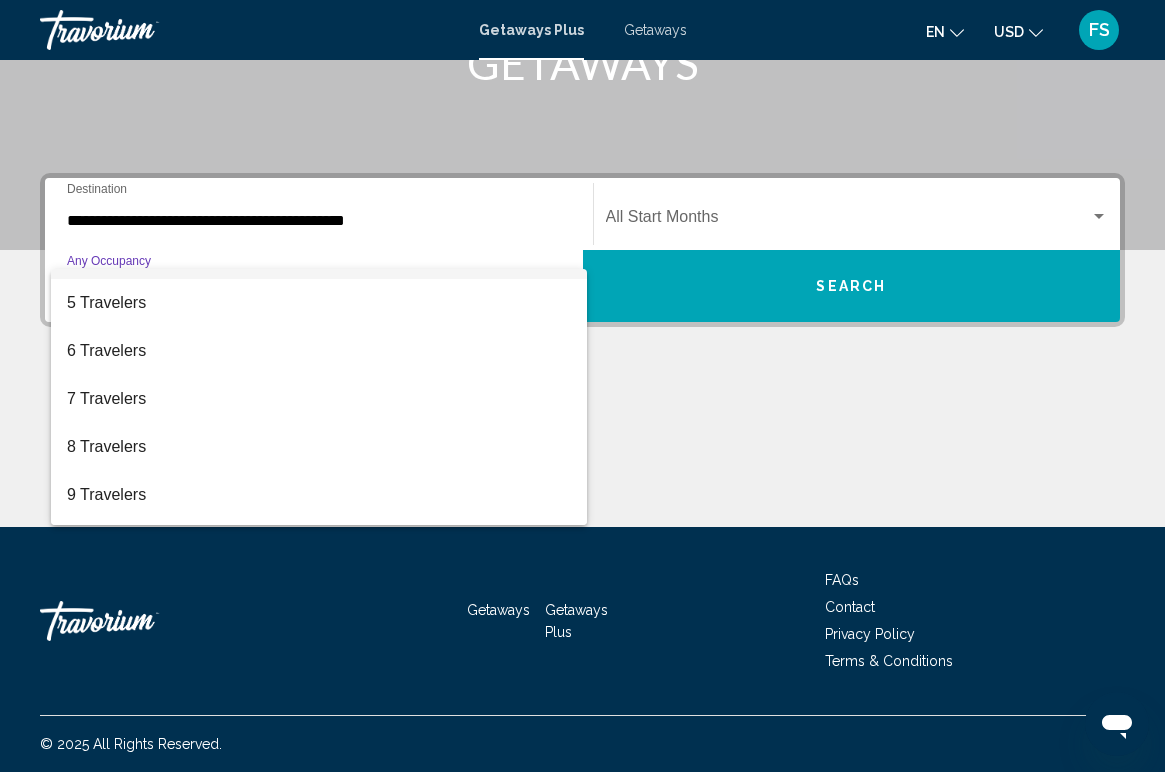 scroll, scrollTop: 170, scrollLeft: 0, axis: vertical 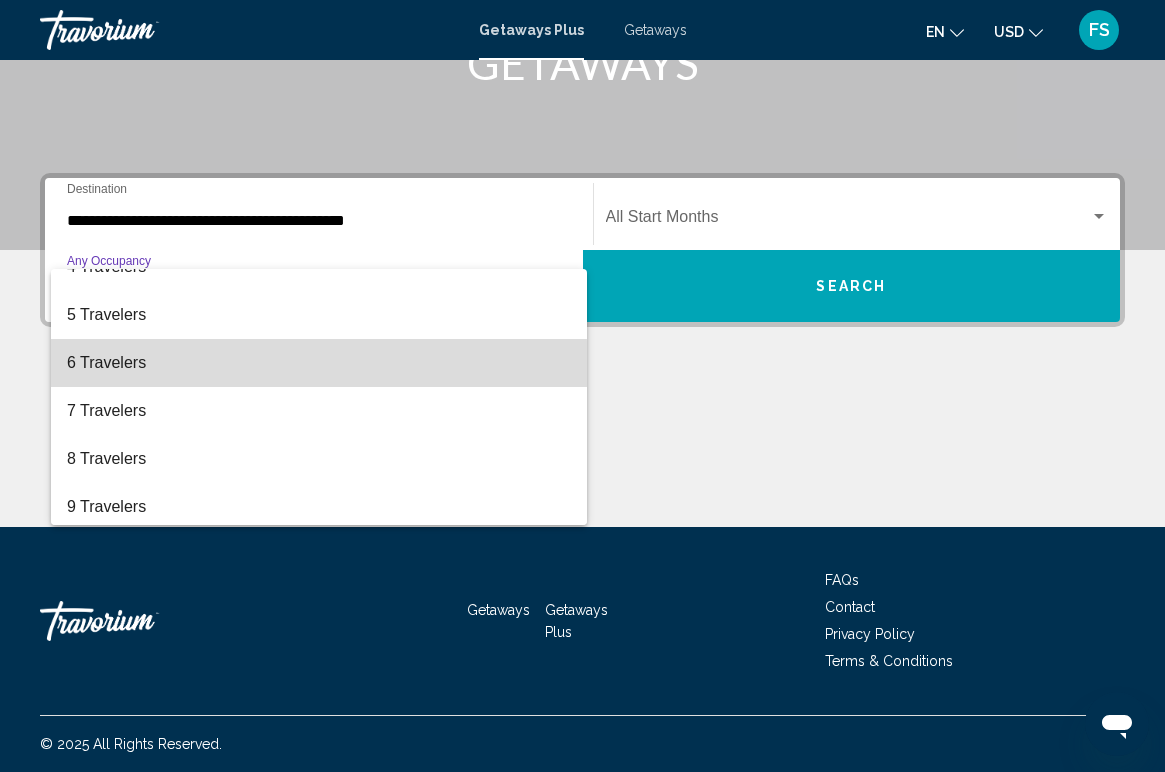 click on "6 Travelers" at bounding box center [319, 363] 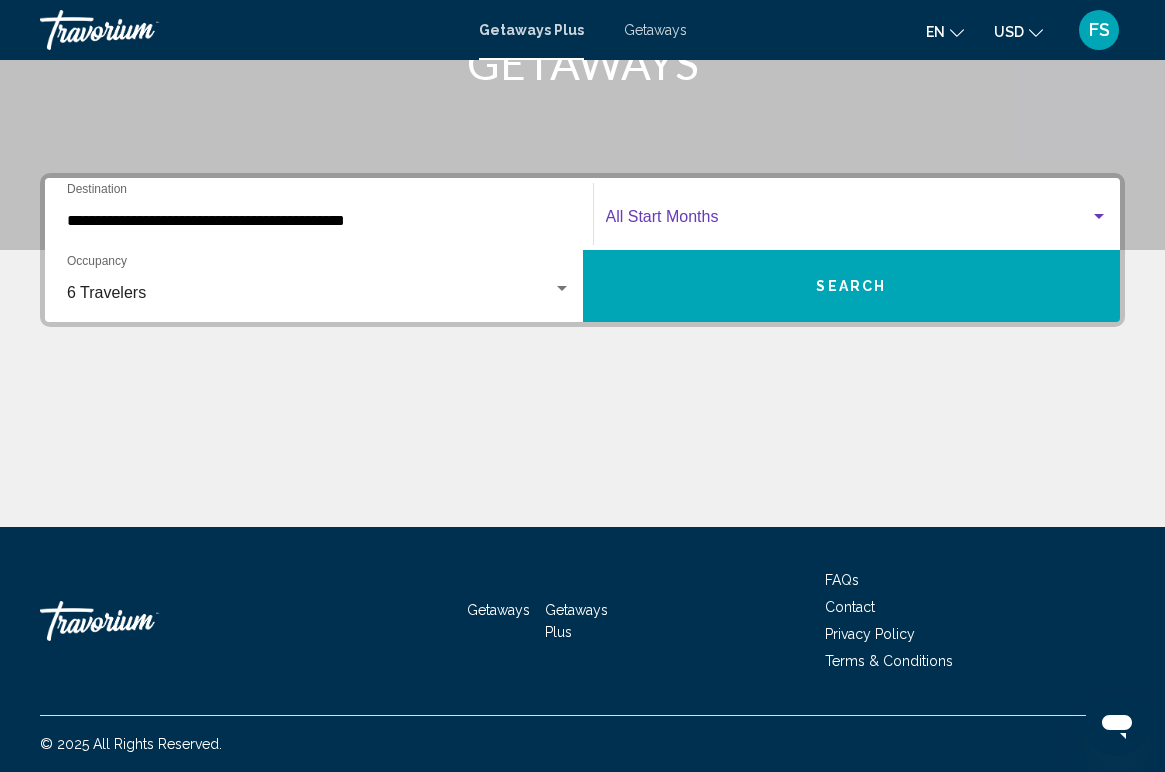 click at bounding box center (1099, 216) 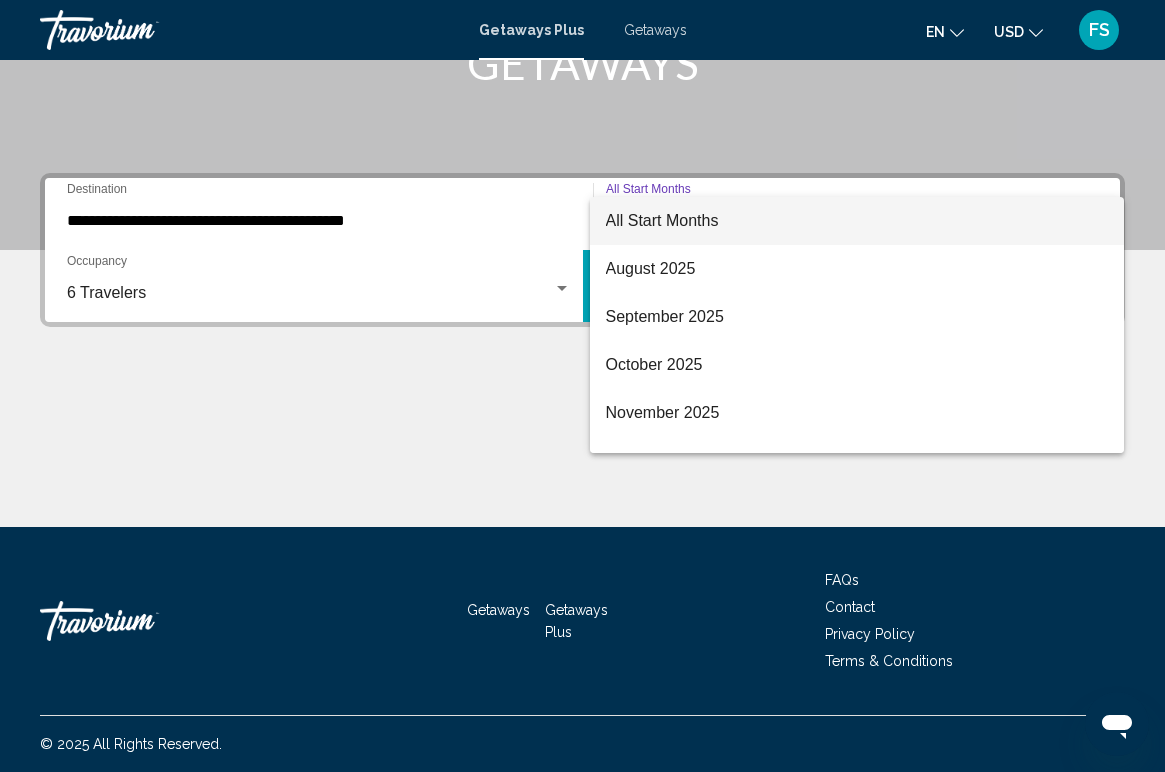 click on "All Start Months" at bounding box center [662, 220] 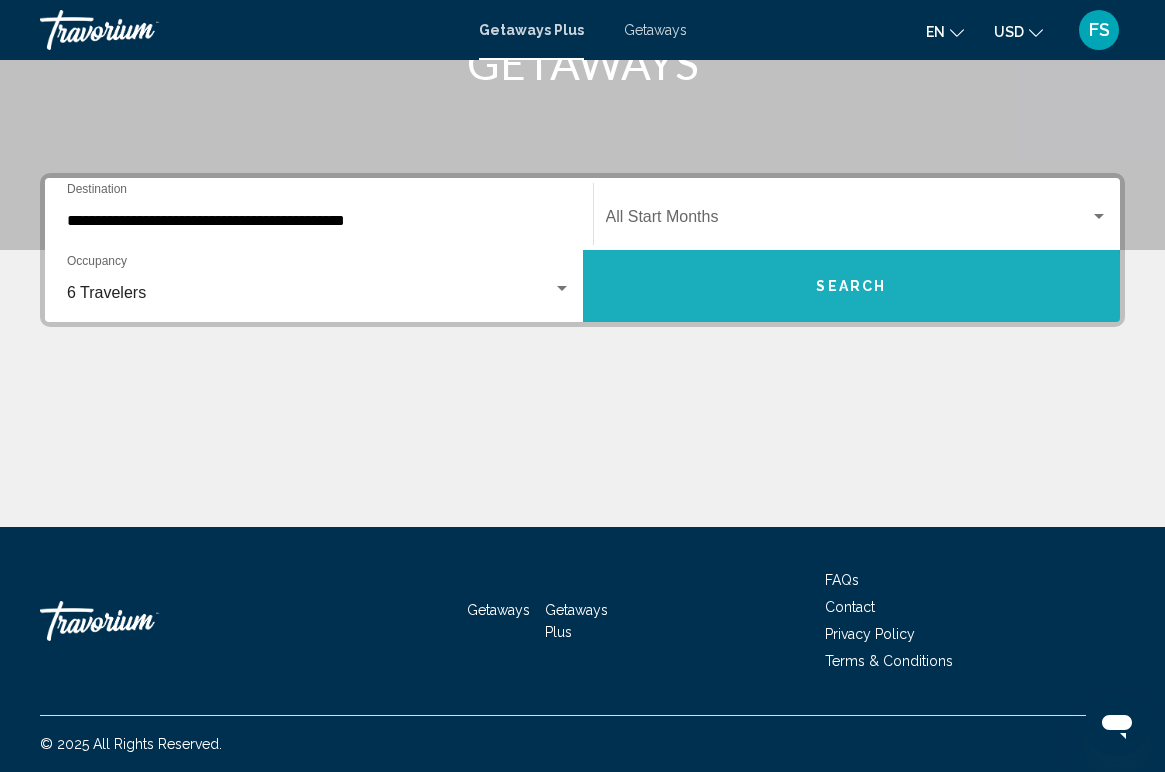 click on "Search" at bounding box center (851, 287) 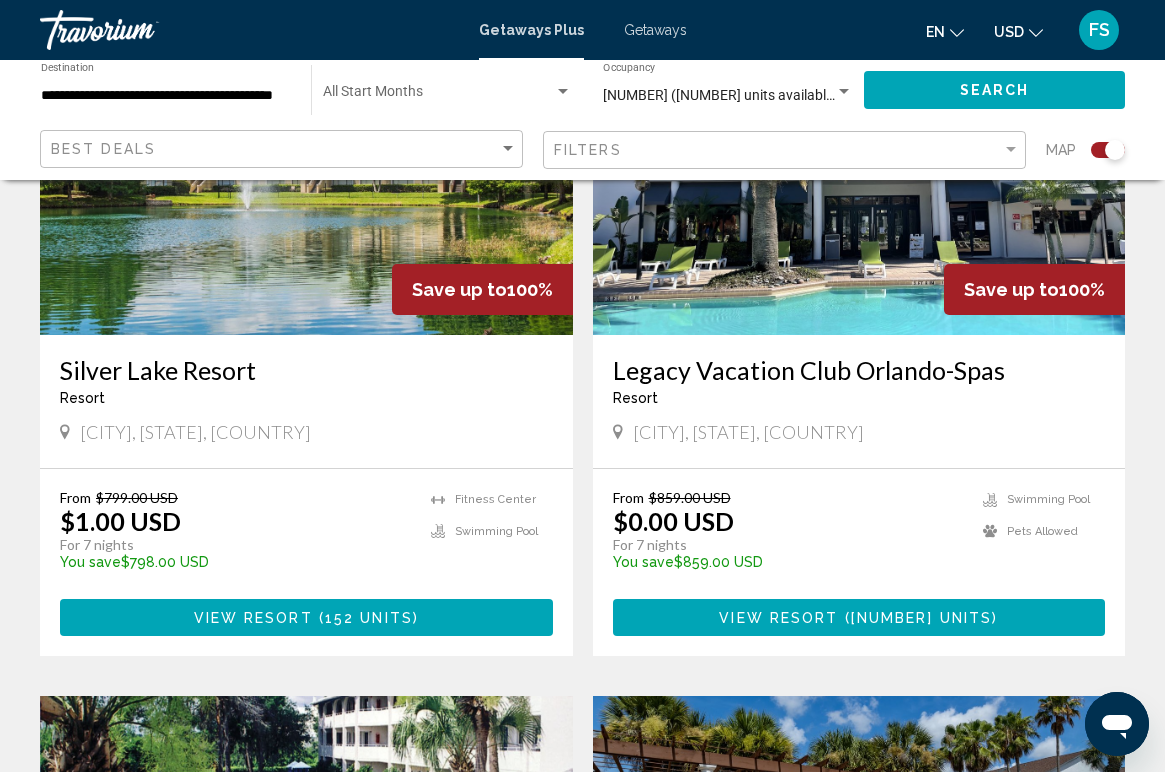 scroll, scrollTop: 882, scrollLeft: 0, axis: vertical 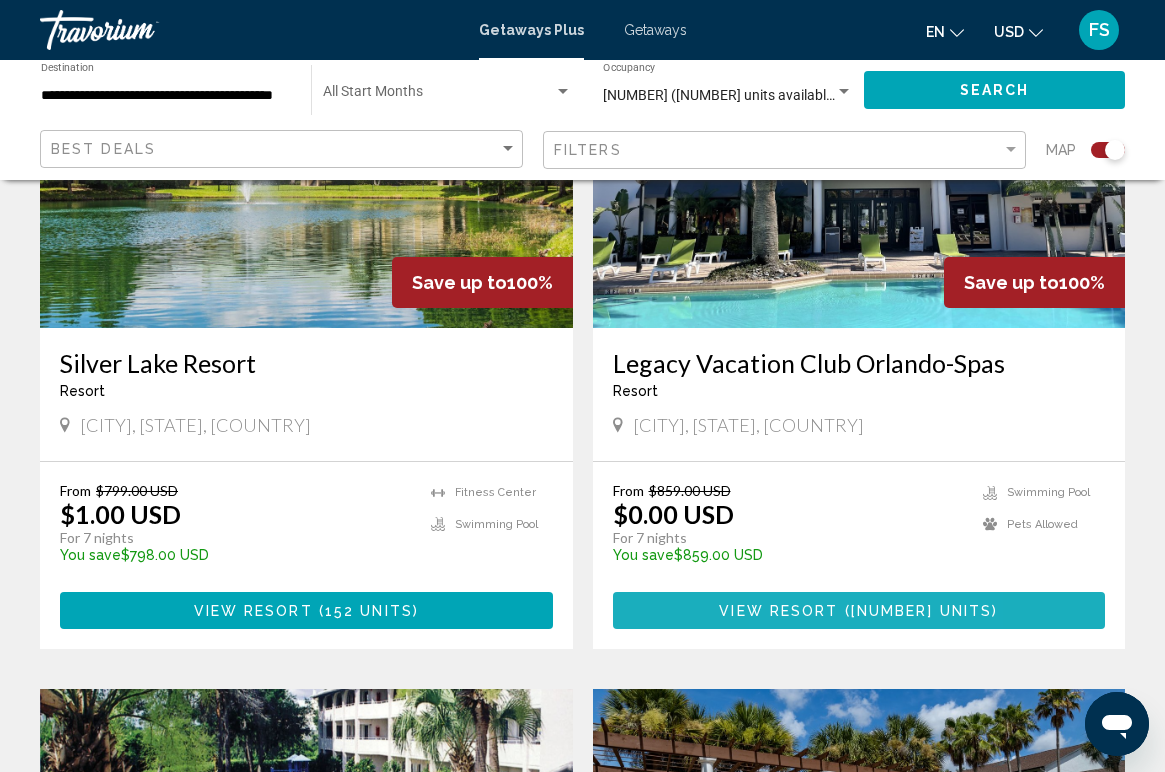 click on "View Resort" at bounding box center [778, 611] 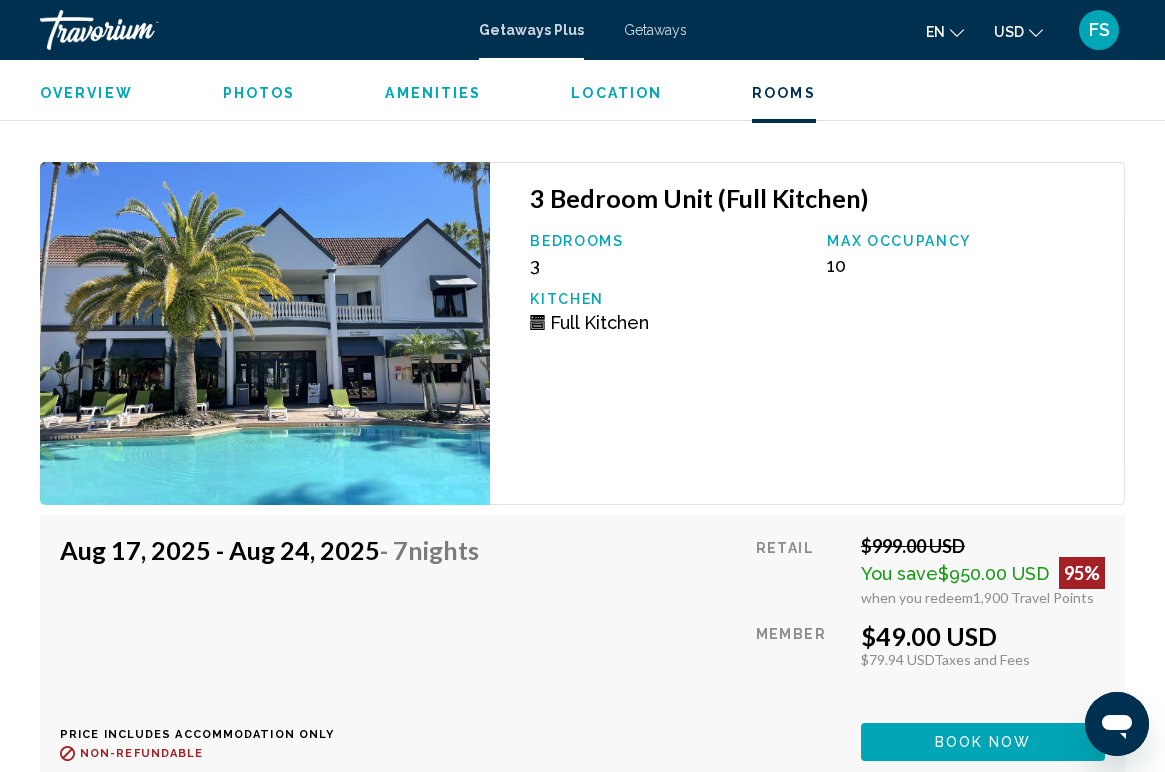 scroll, scrollTop: 17366, scrollLeft: 0, axis: vertical 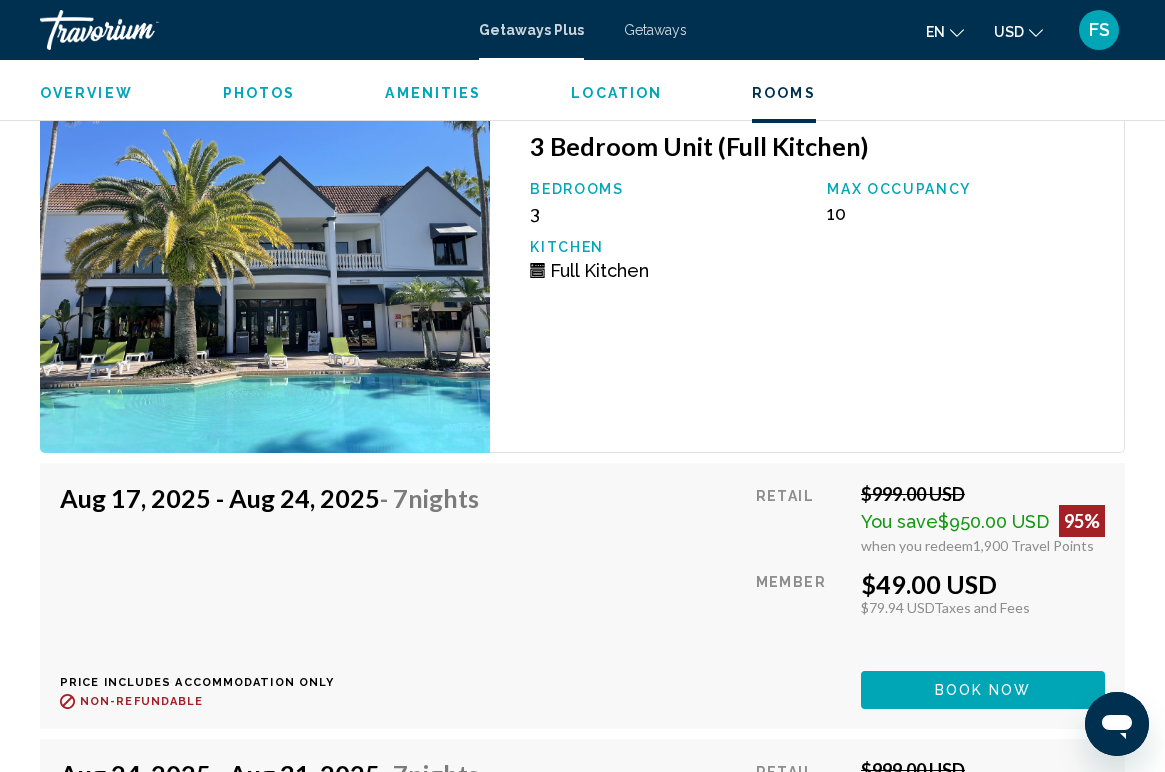 click on "Book now" at bounding box center (978, -12093) 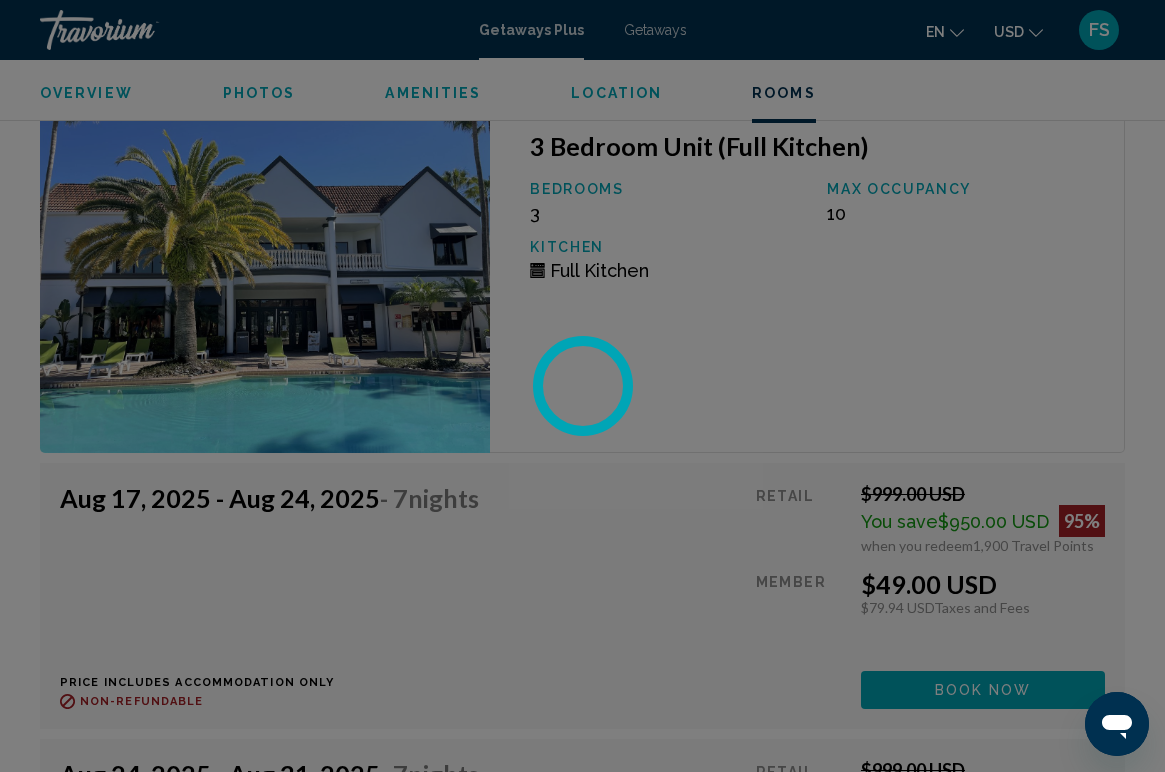scroll, scrollTop: 0, scrollLeft: 0, axis: both 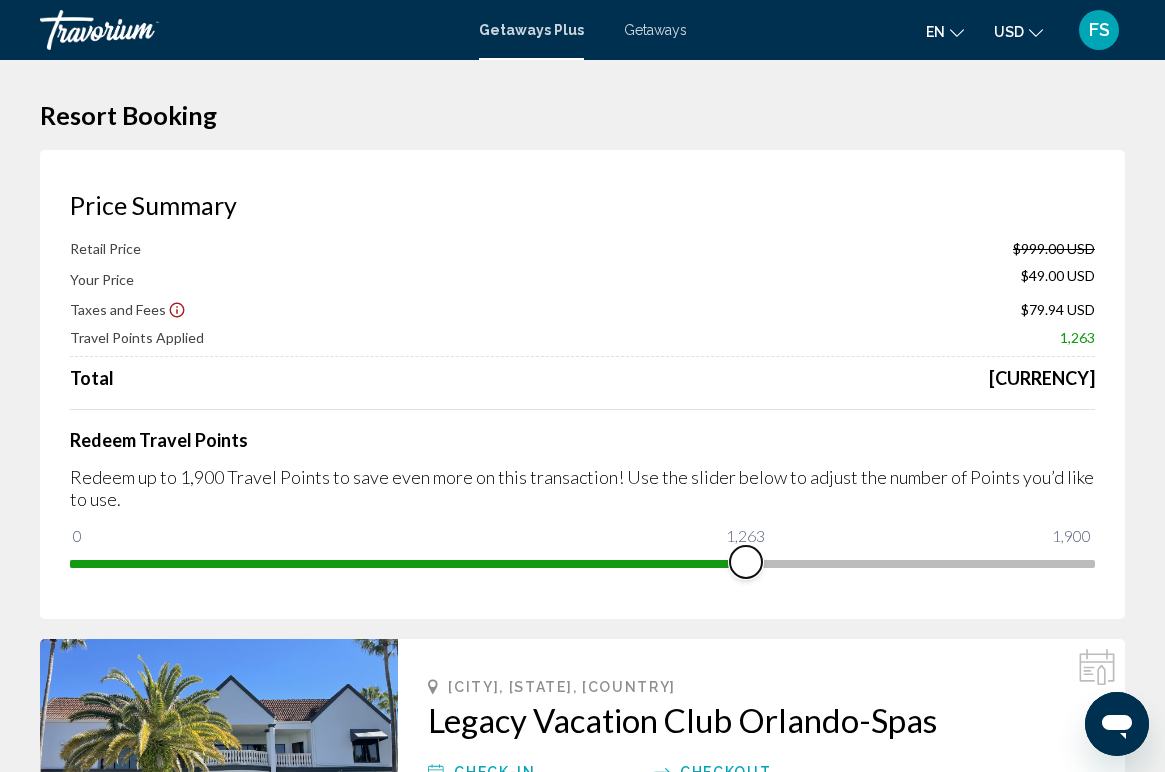 drag, startPoint x: 1076, startPoint y: 564, endPoint x: 746, endPoint y: 582, distance: 330.49054 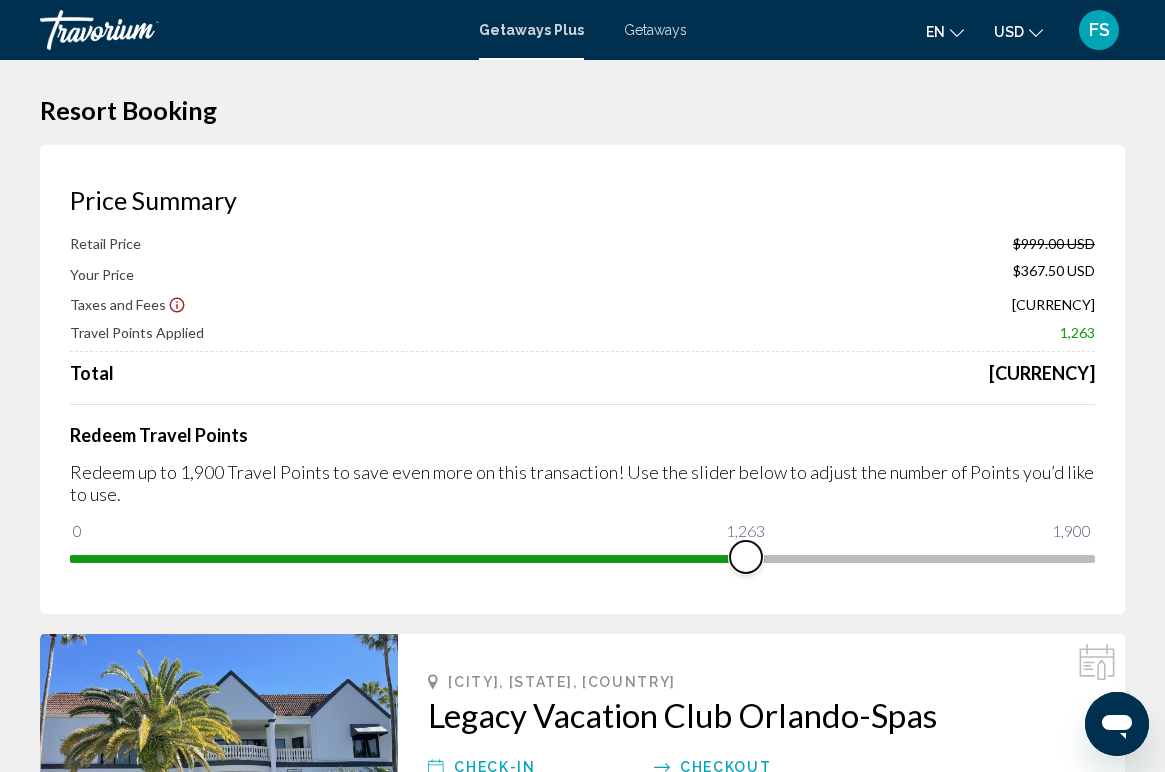 scroll, scrollTop: 0, scrollLeft: 0, axis: both 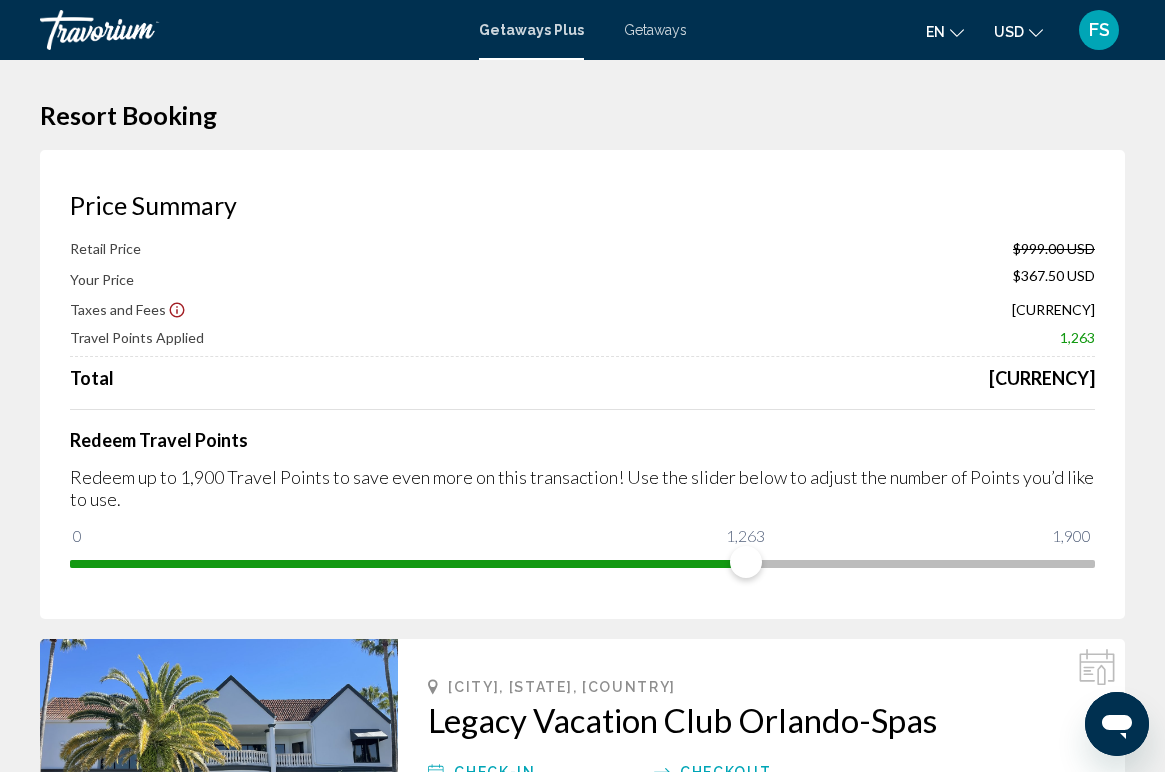 click on "Getaways" at bounding box center [655, 30] 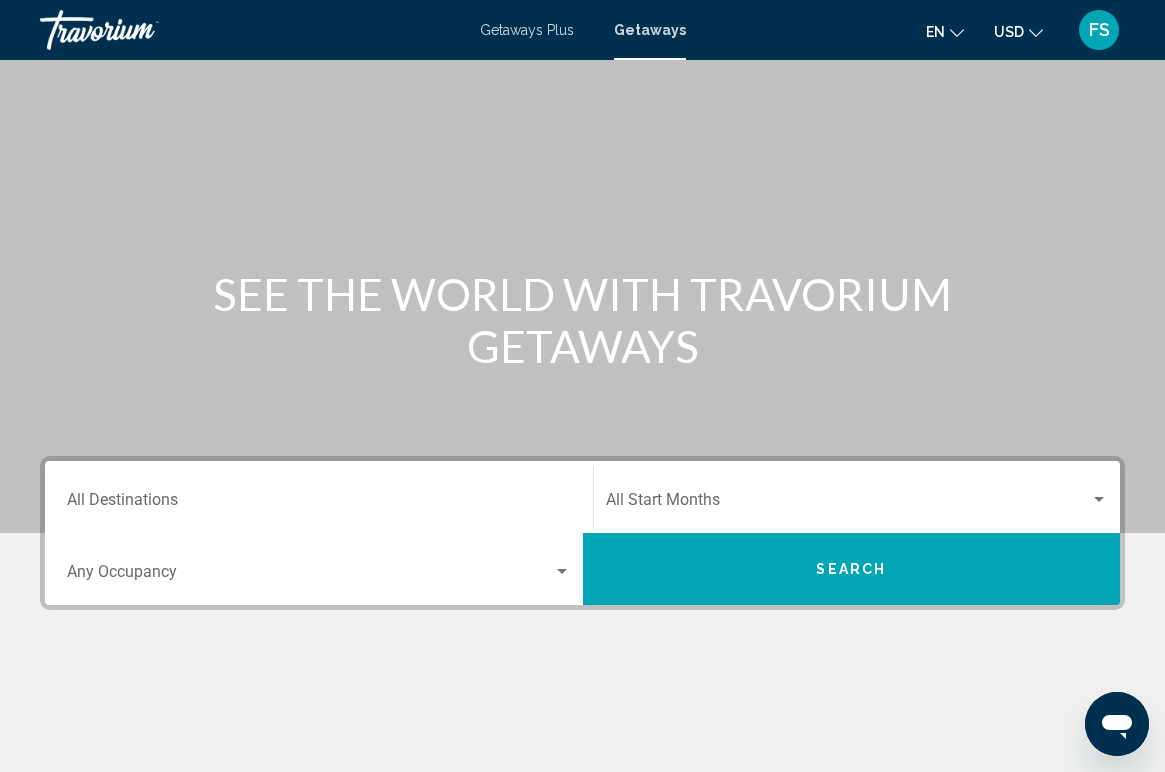 scroll, scrollTop: 70, scrollLeft: 0, axis: vertical 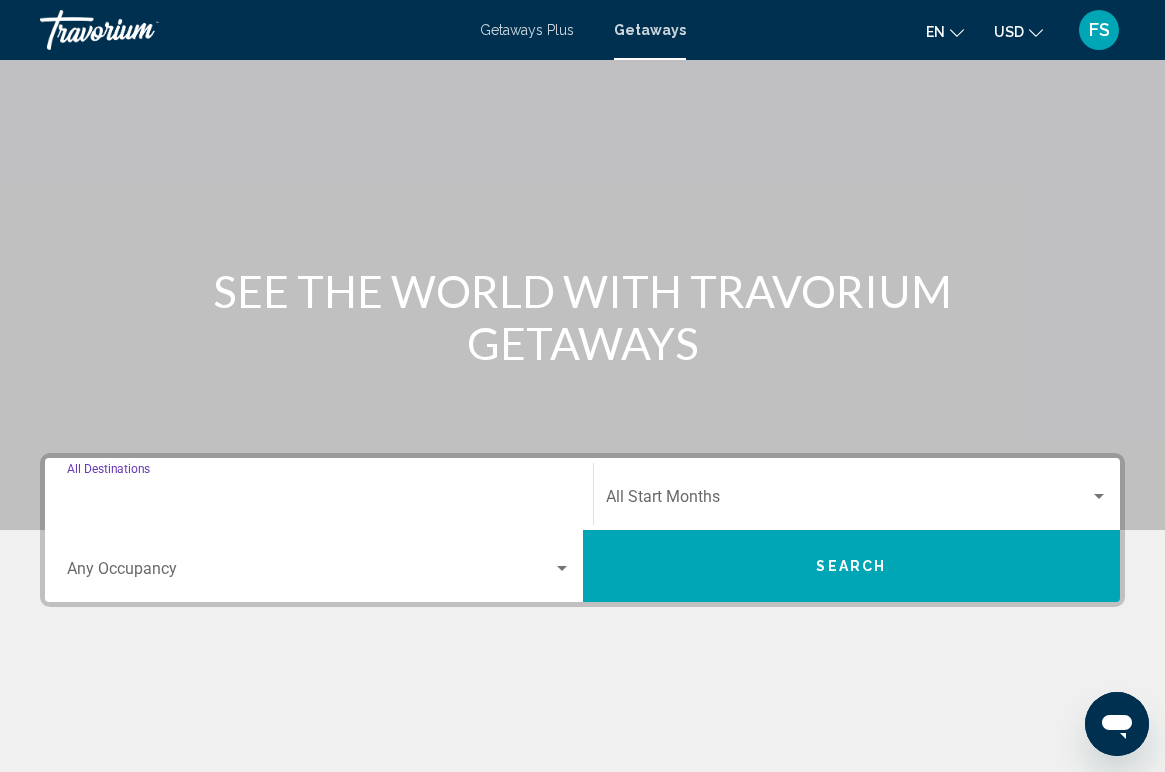 click on "Destination All Destinations" at bounding box center (319, 501) 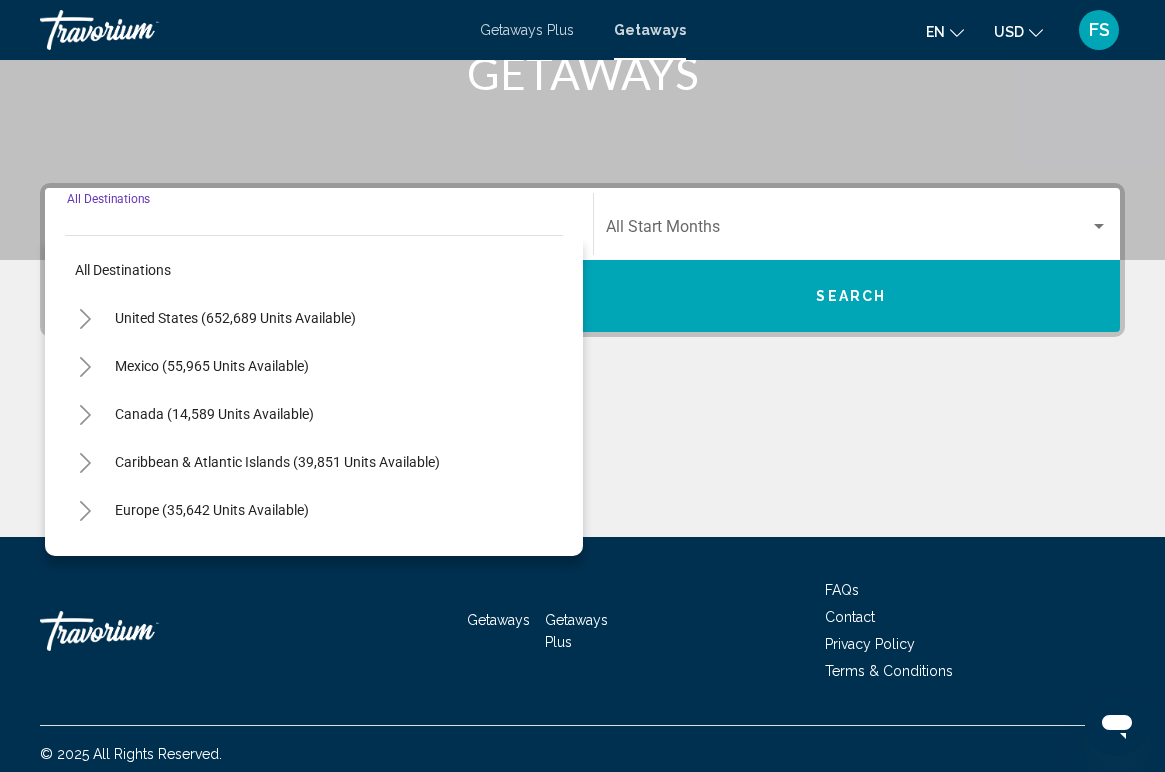 scroll, scrollTop: 350, scrollLeft: 0, axis: vertical 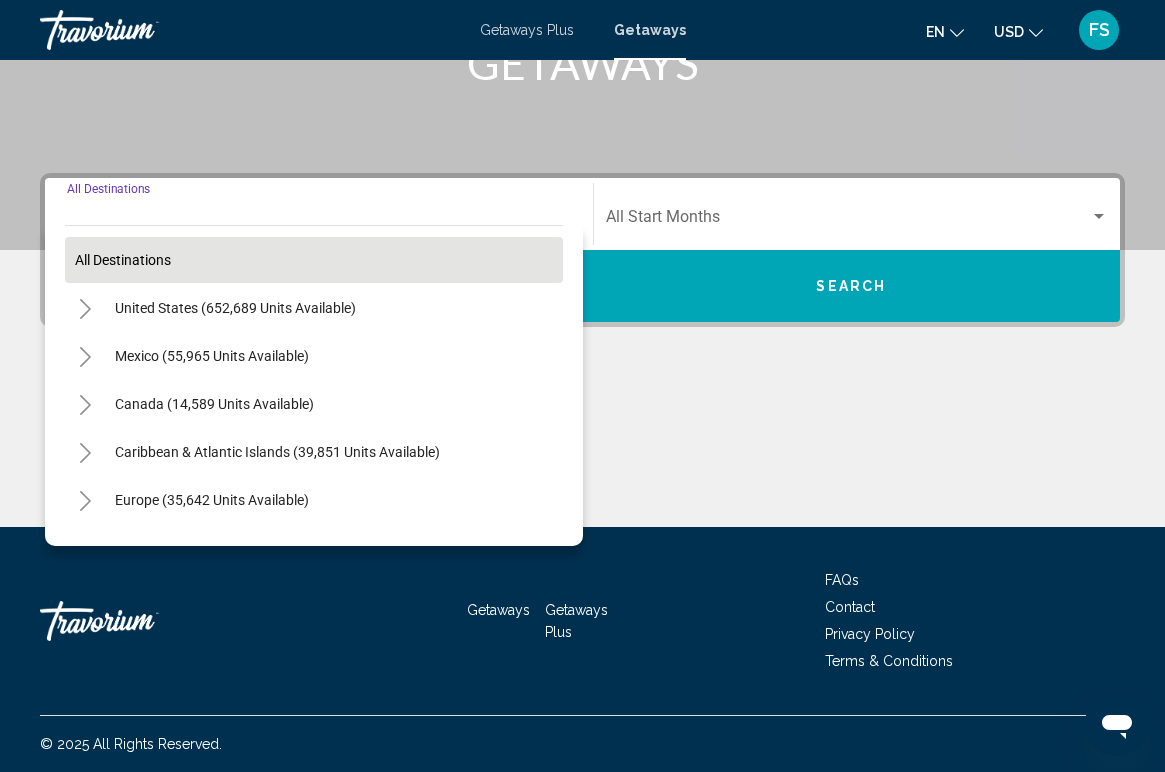 click on "All destinations" at bounding box center [123, 260] 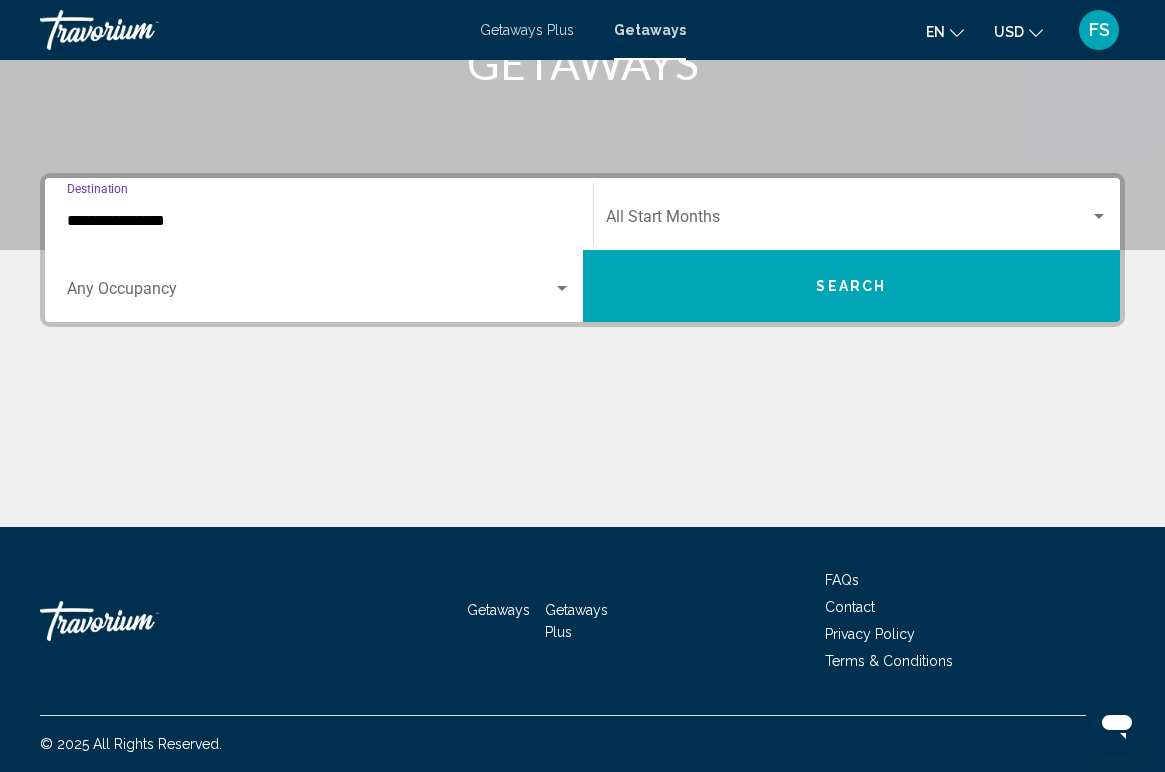 click on "**********" at bounding box center [319, 221] 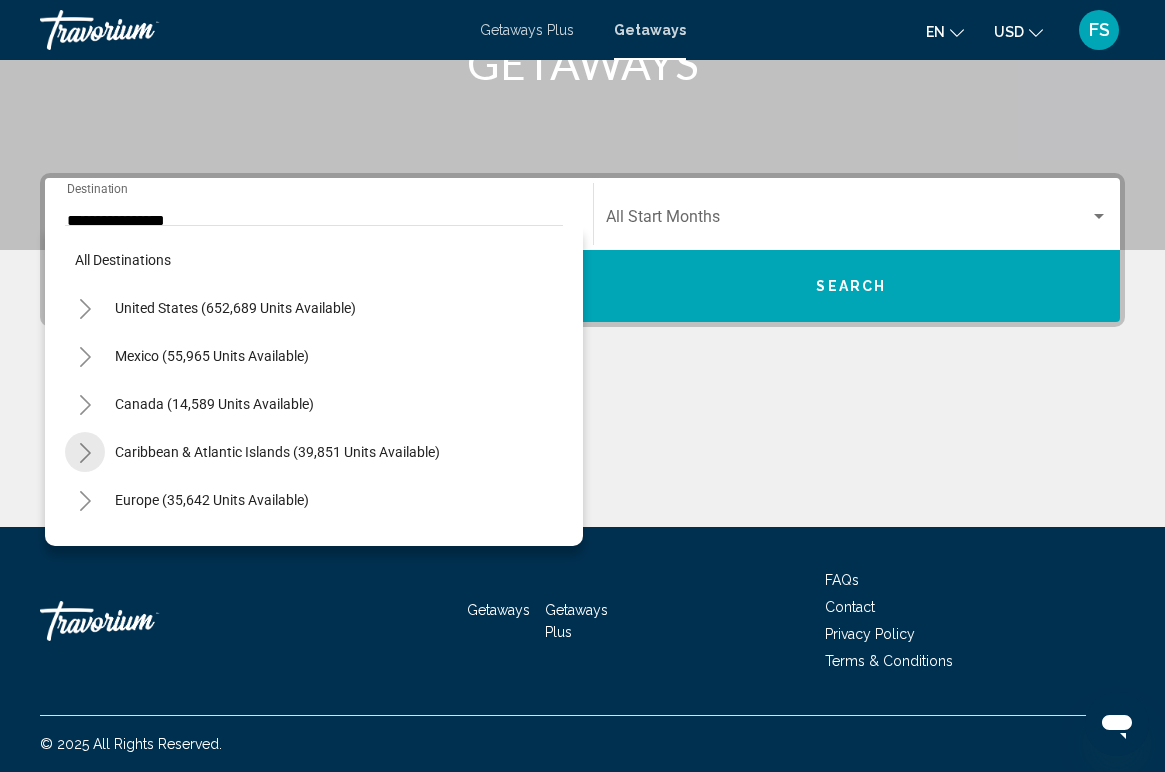 click 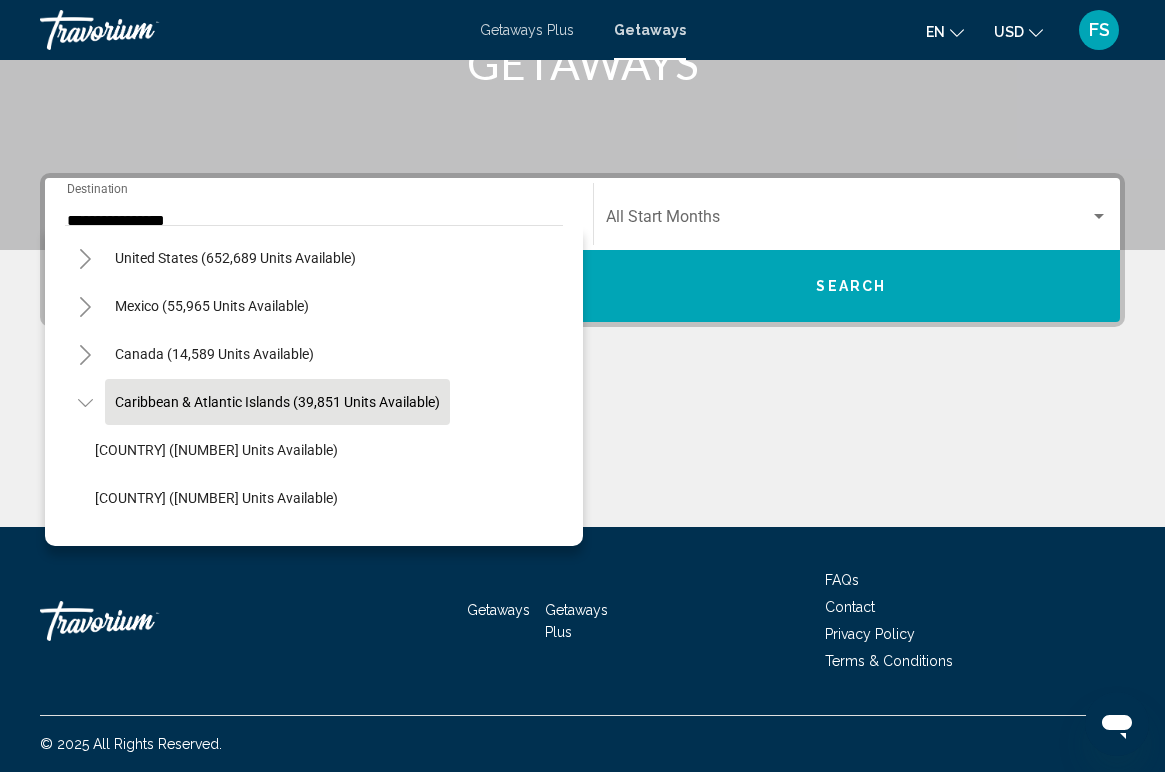 scroll, scrollTop: 42, scrollLeft: 0, axis: vertical 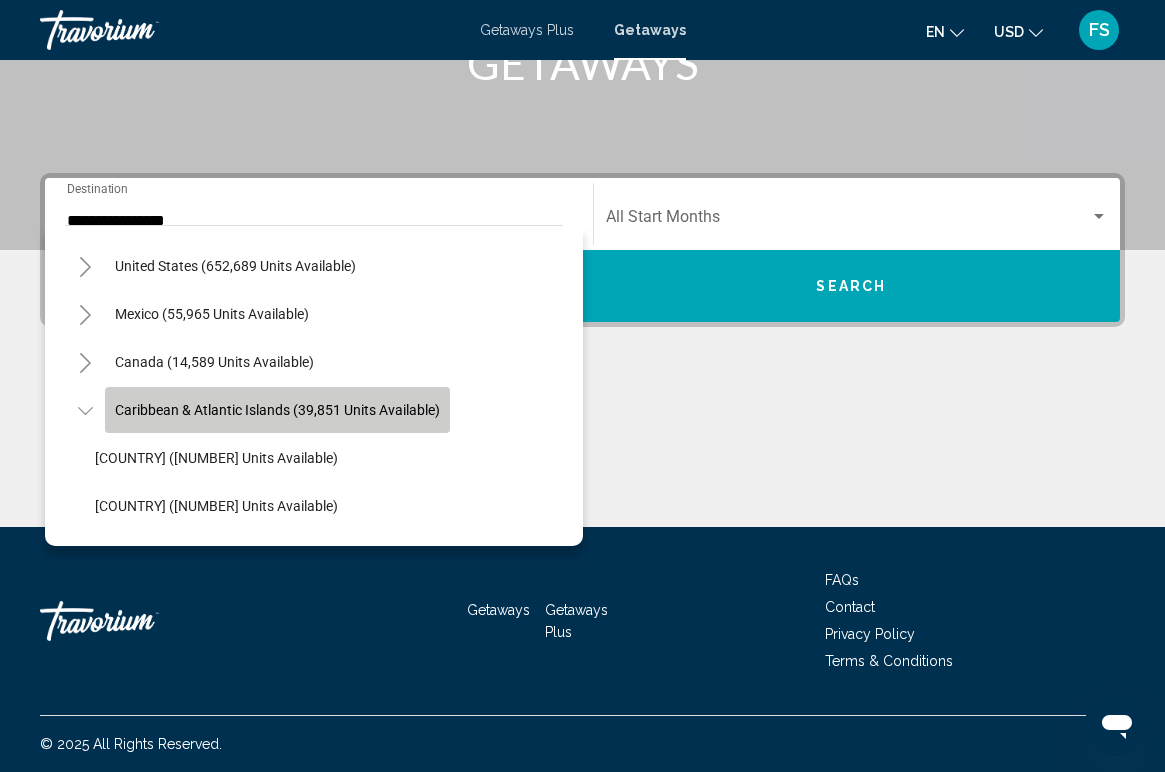 click on "Caribbean & Atlantic Islands (39,851 units available)" 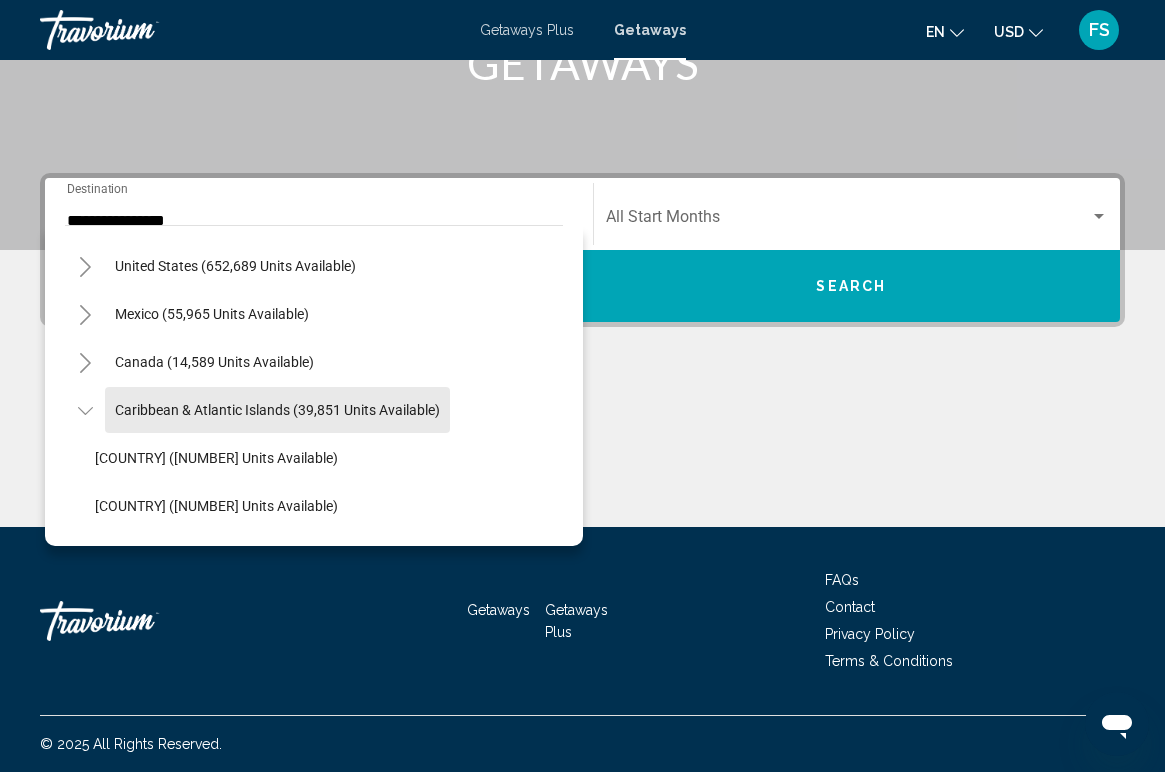 type on "**********" 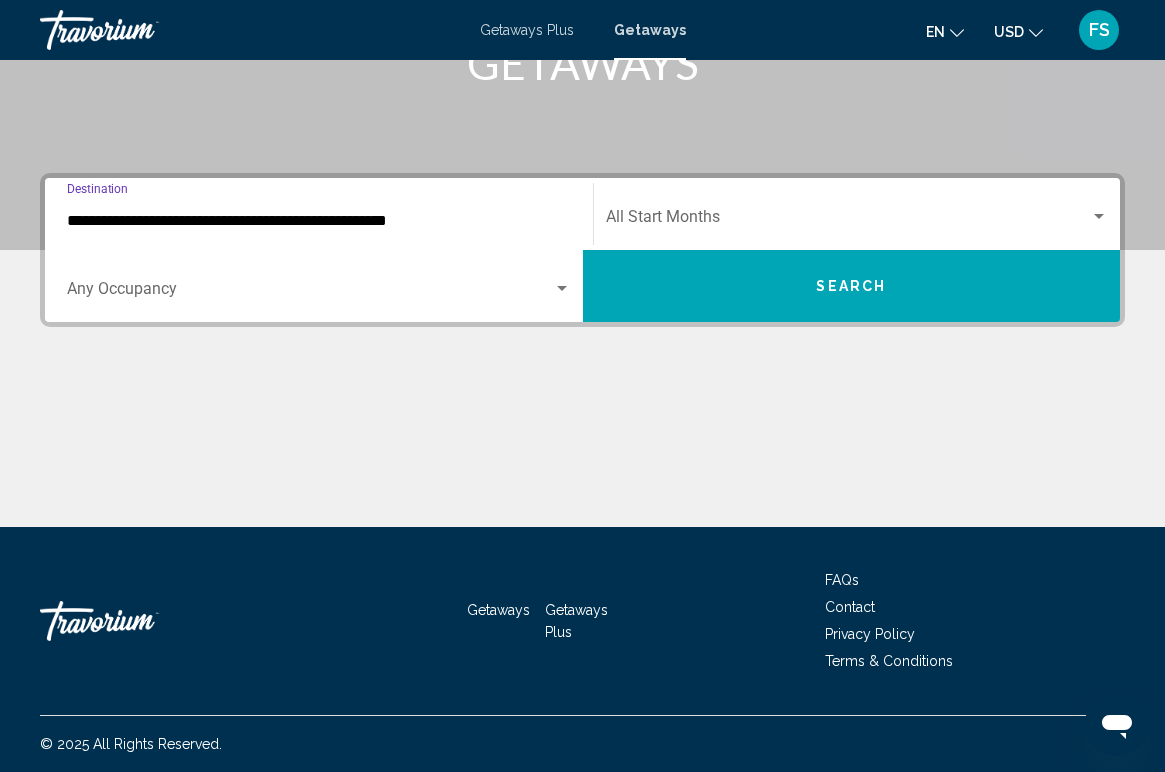 click at bounding box center (848, 221) 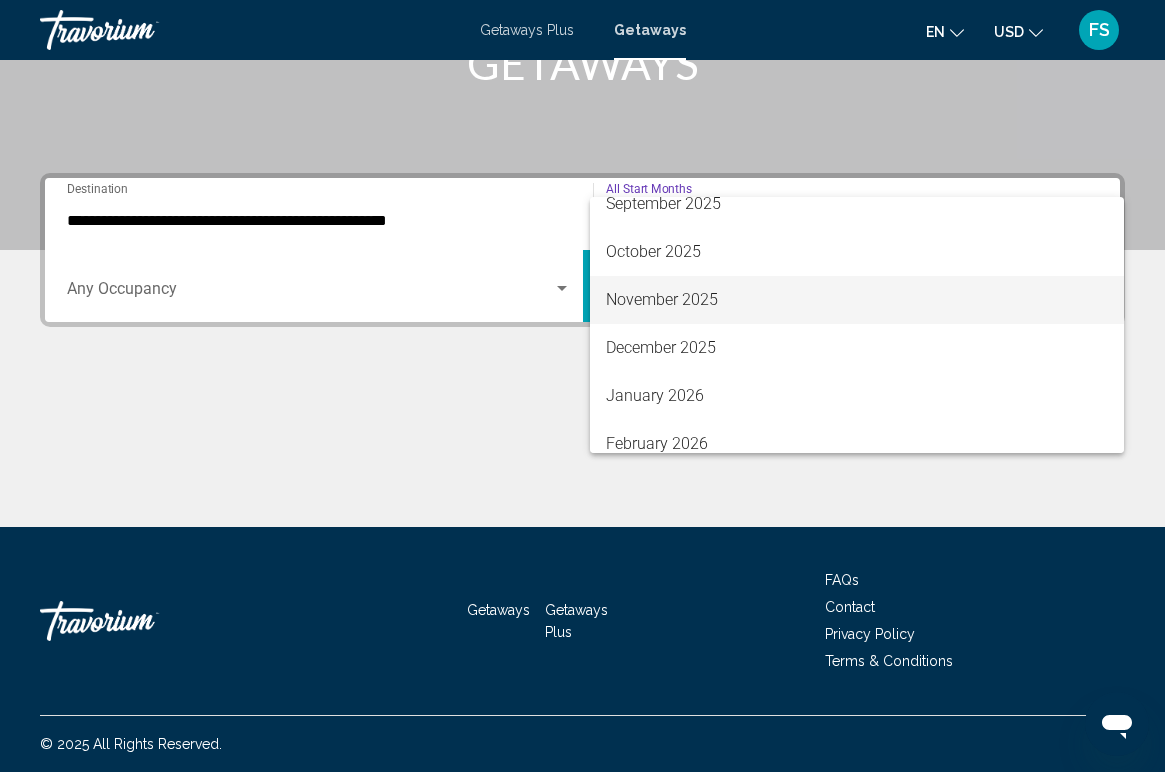scroll, scrollTop: 139, scrollLeft: 0, axis: vertical 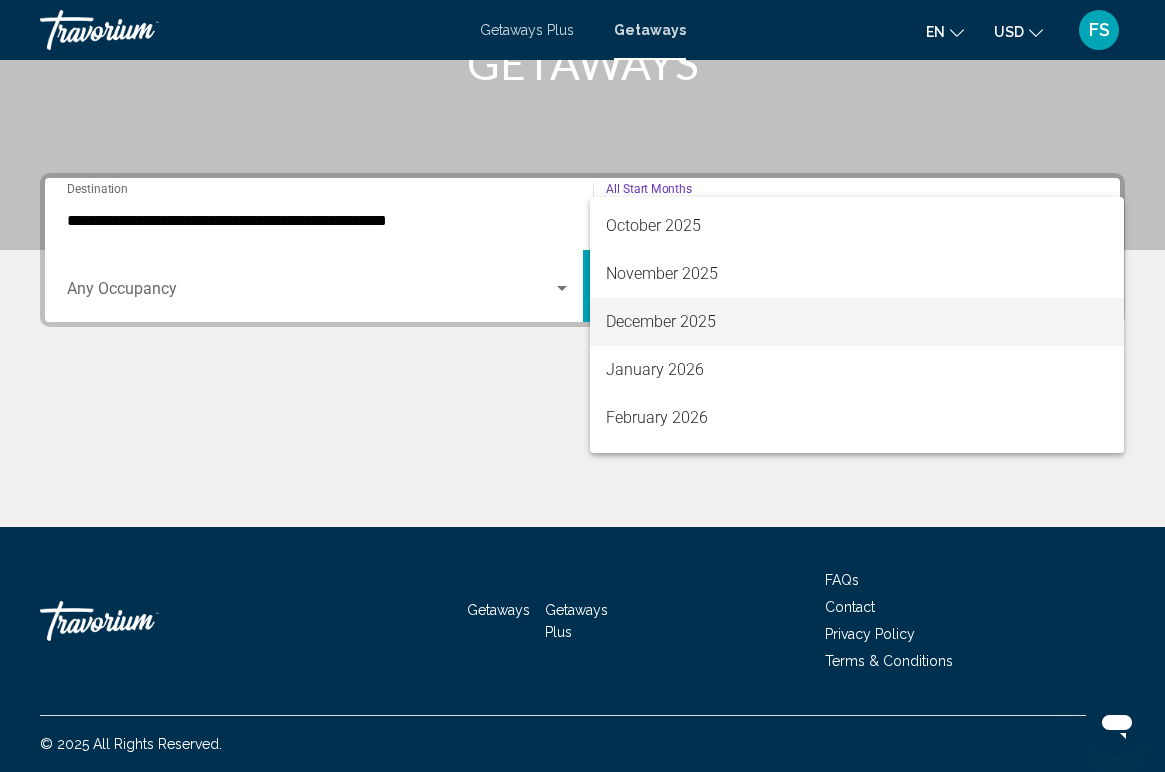 click on "December 2025" at bounding box center (857, 322) 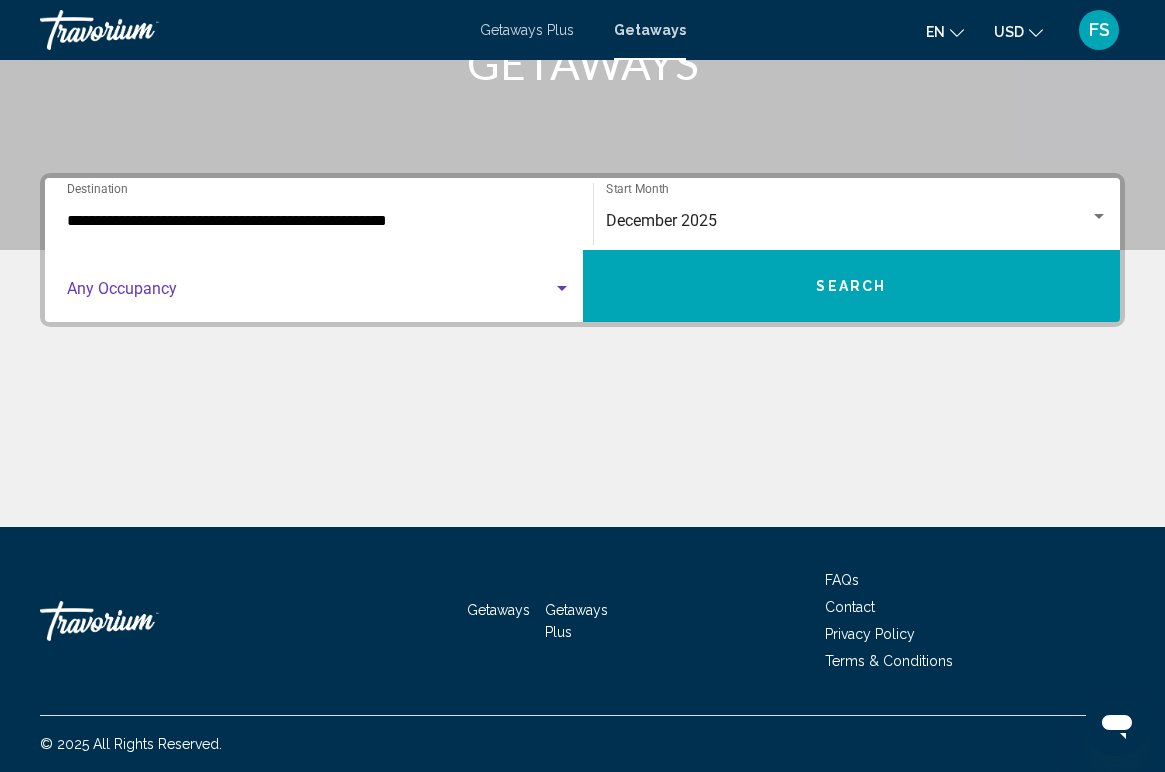 click at bounding box center [562, 289] 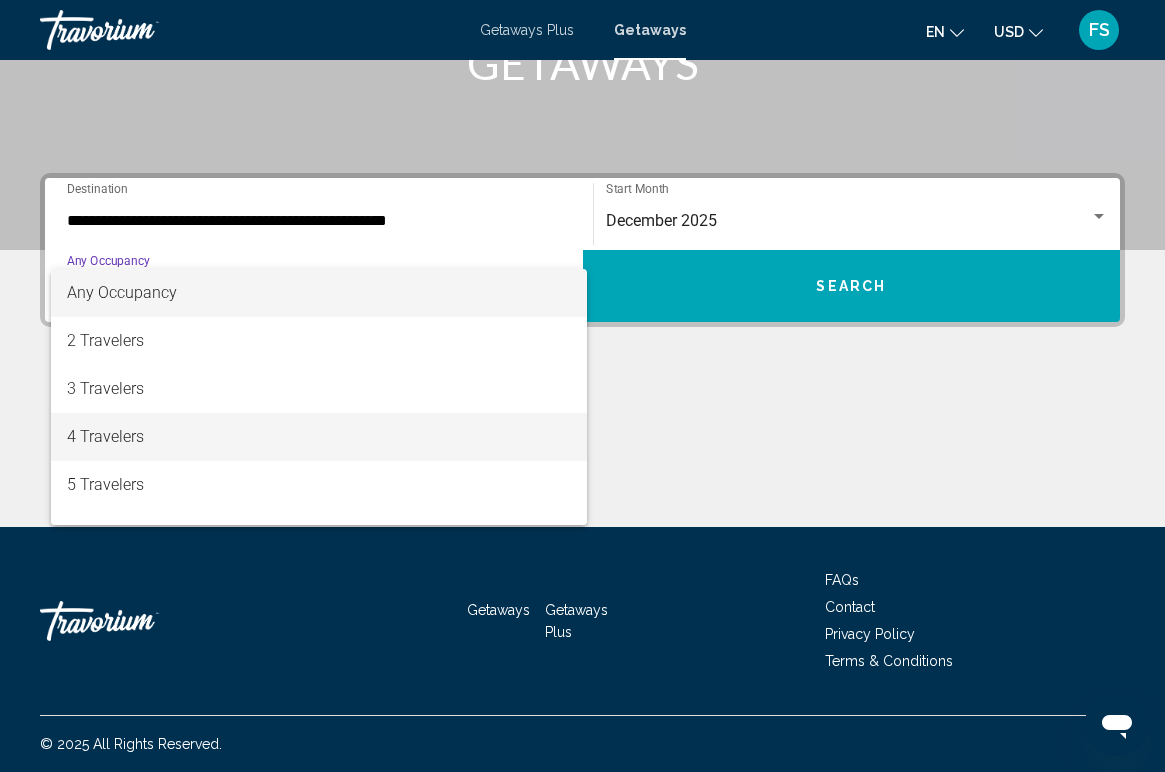 click on "4 Travelers" at bounding box center (319, 437) 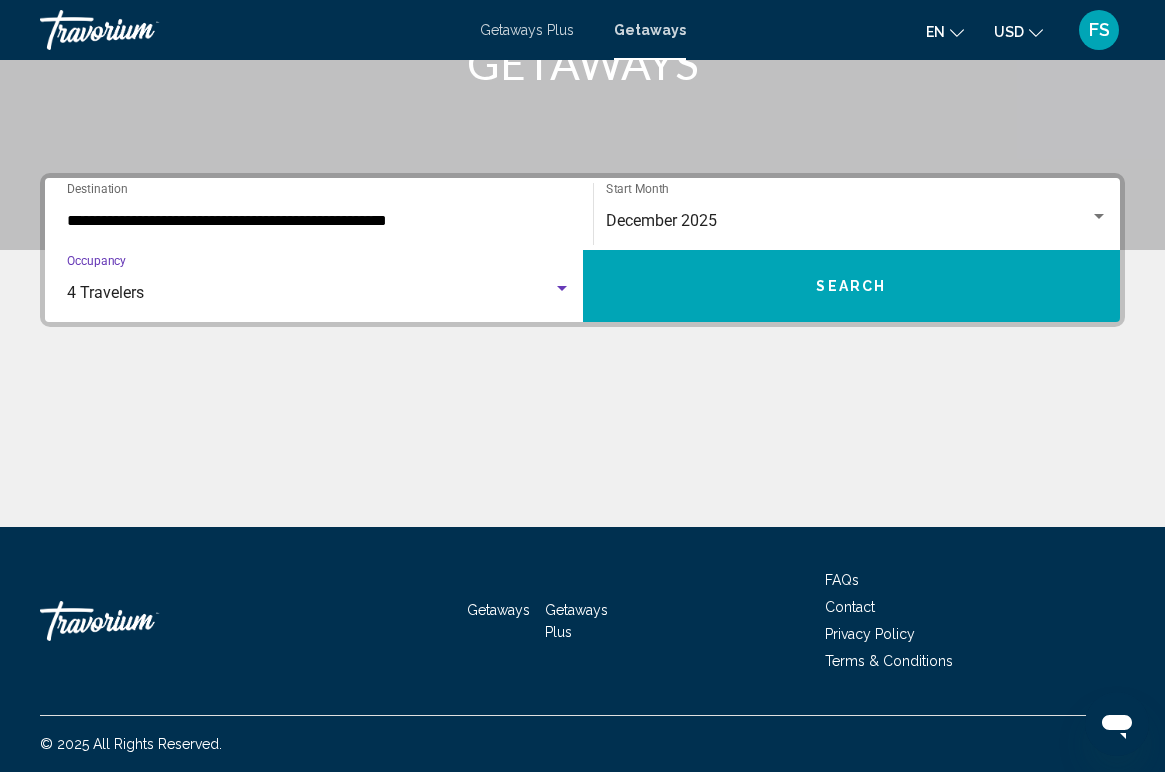 click on "Search" at bounding box center [851, 287] 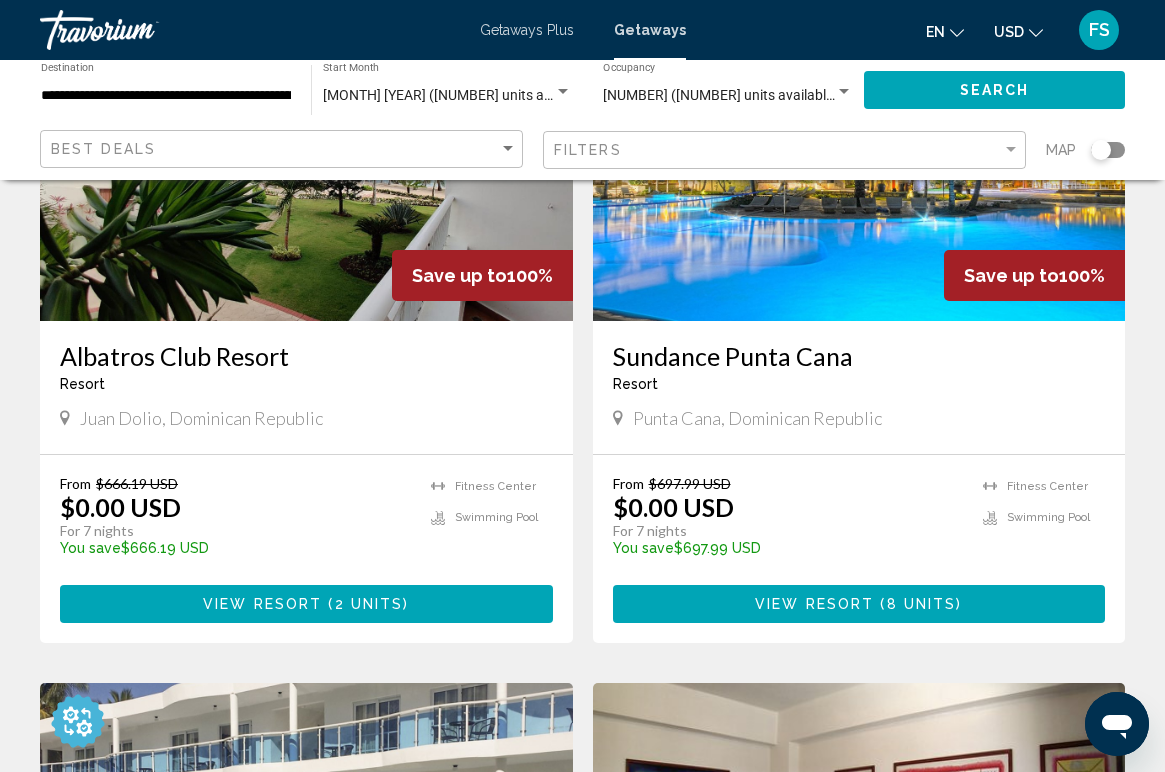 scroll, scrollTop: 953, scrollLeft: 0, axis: vertical 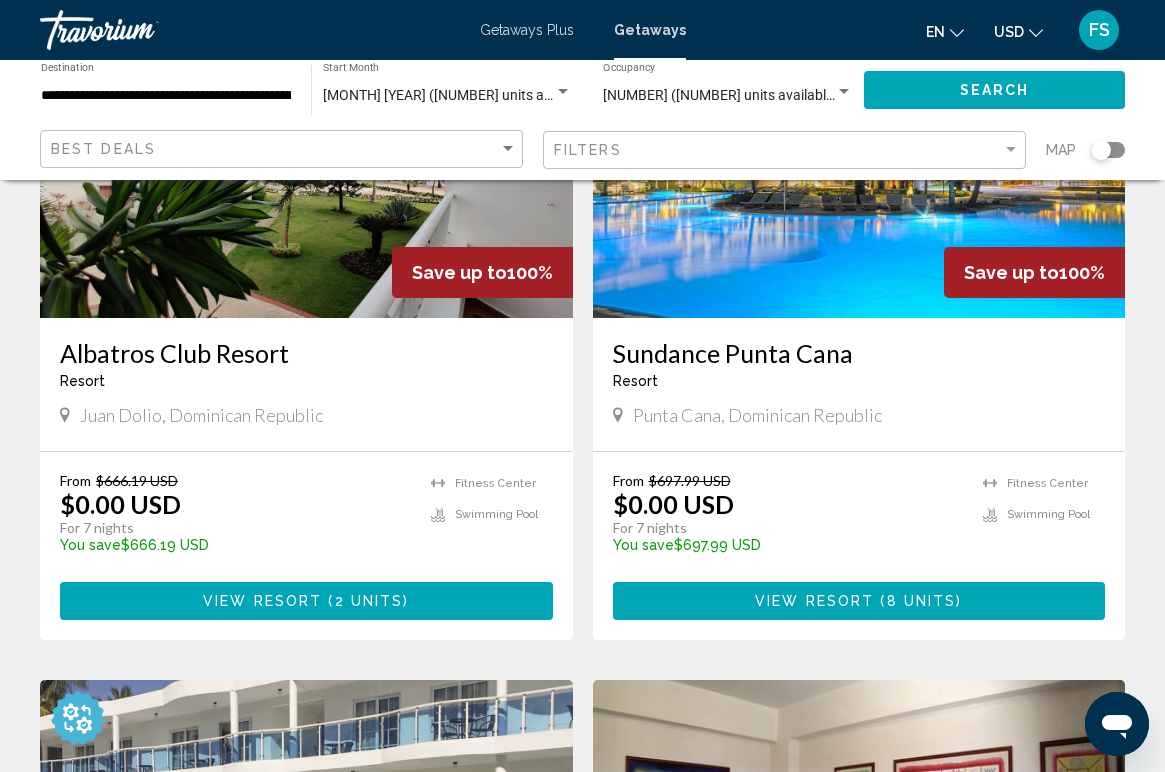 click on "View Resort" at bounding box center (814, 602) 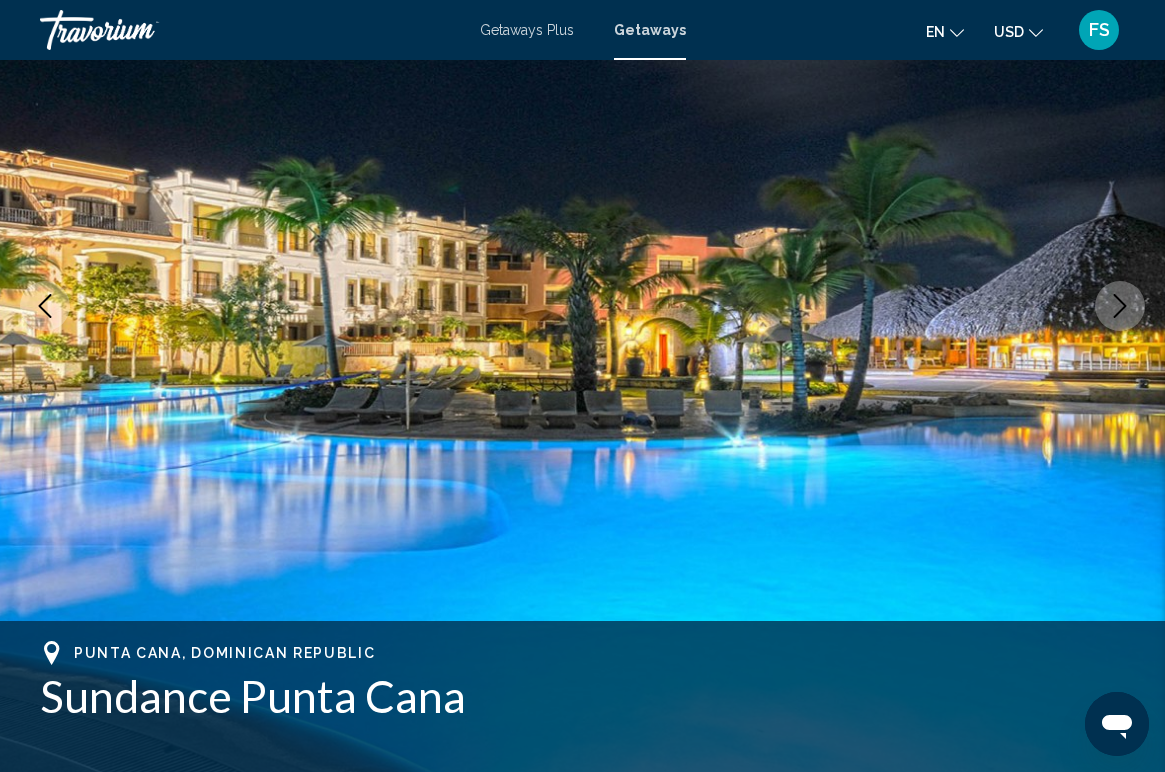 scroll, scrollTop: 210, scrollLeft: 0, axis: vertical 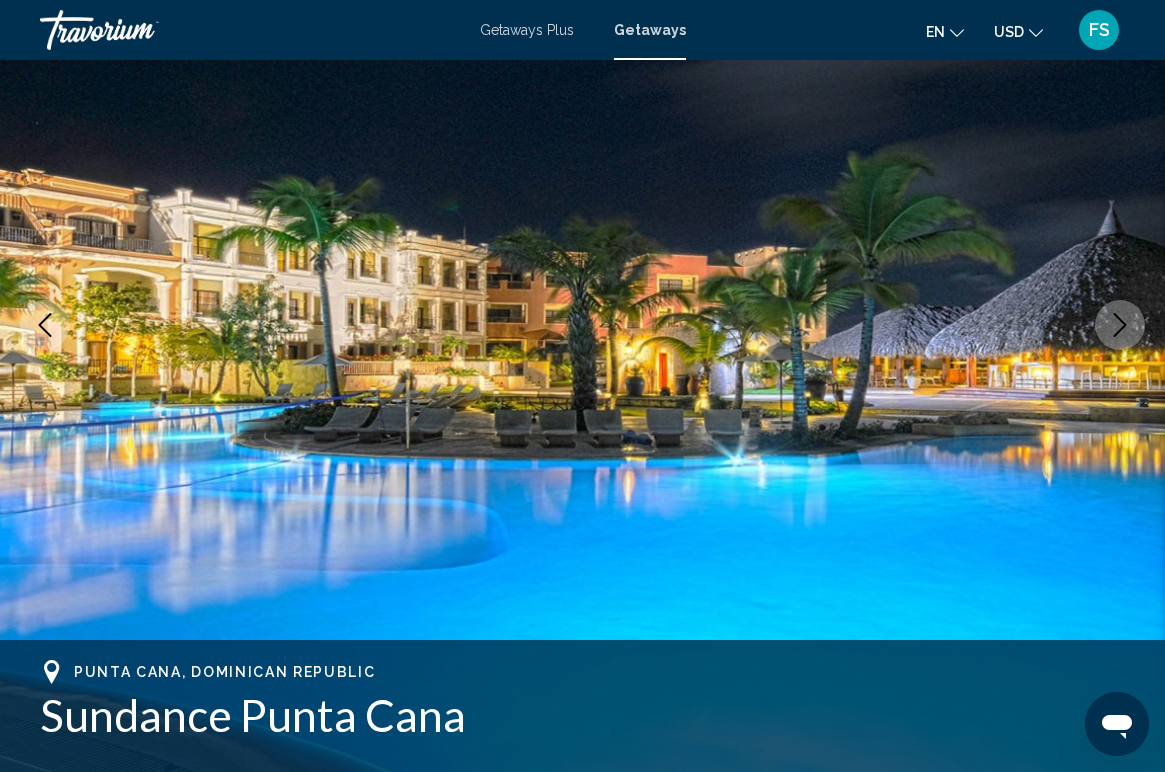 click at bounding box center [1120, 325] 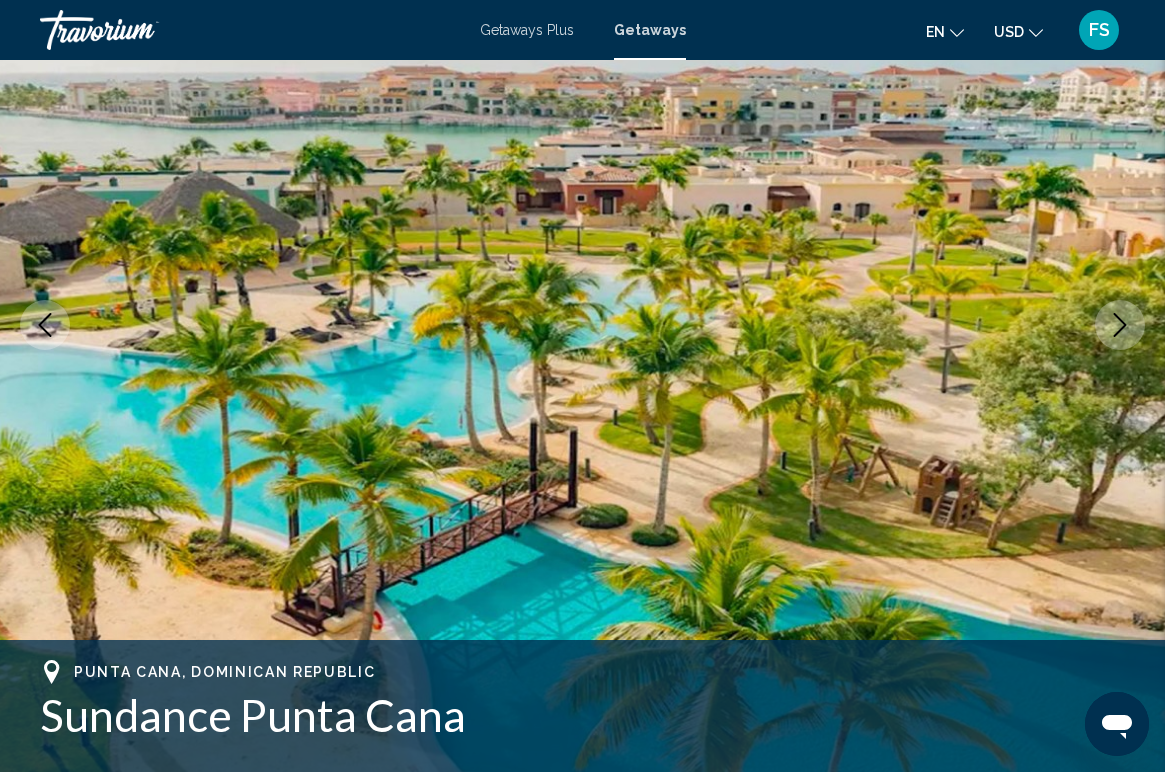click at bounding box center [1120, 325] 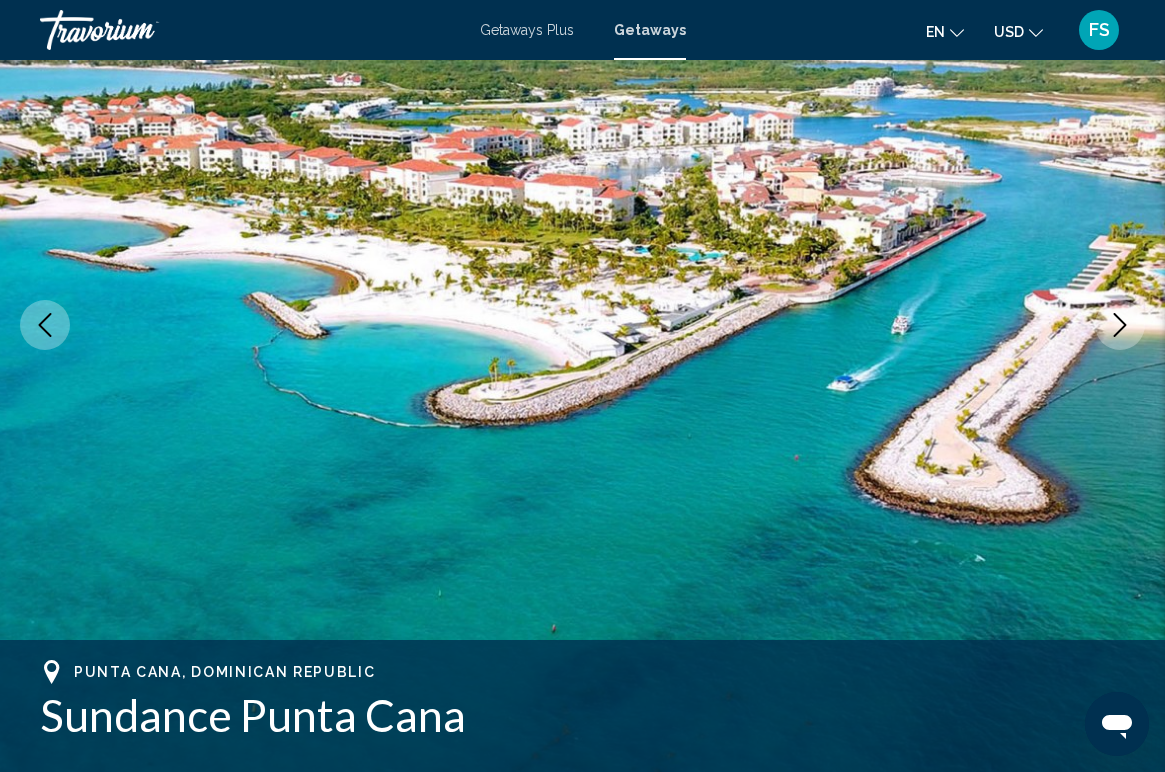click 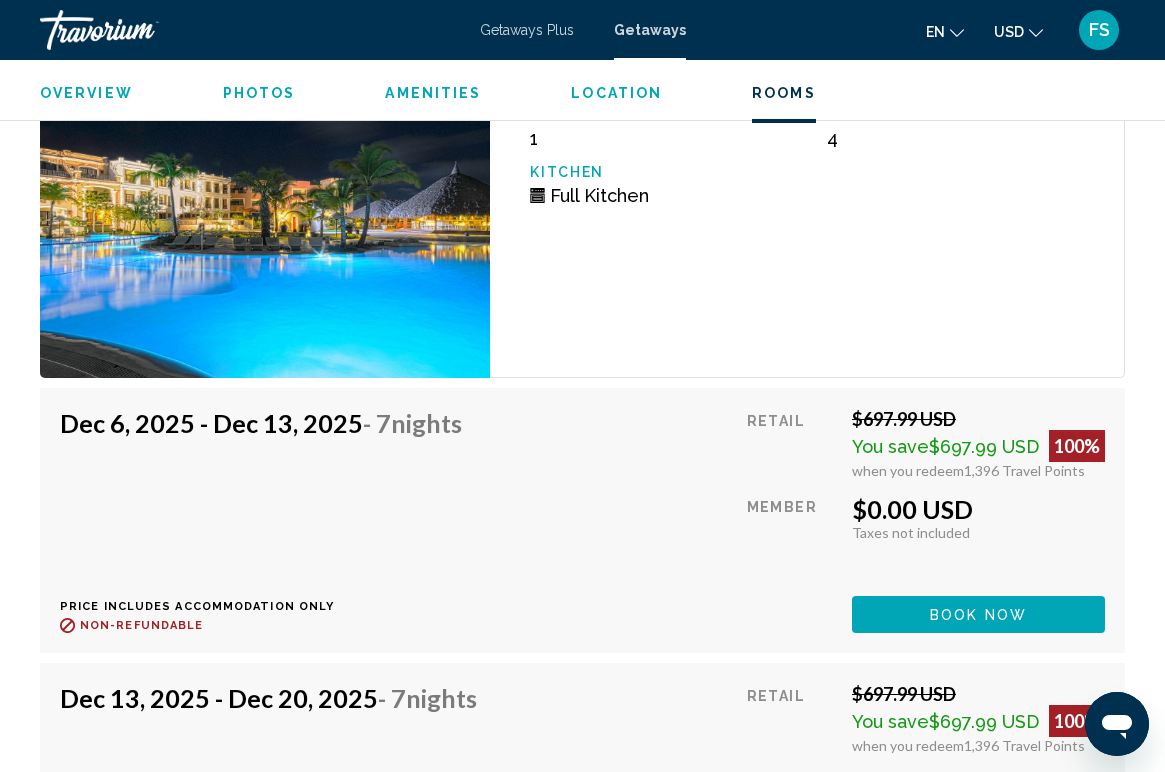 scroll, scrollTop: 3248, scrollLeft: 0, axis: vertical 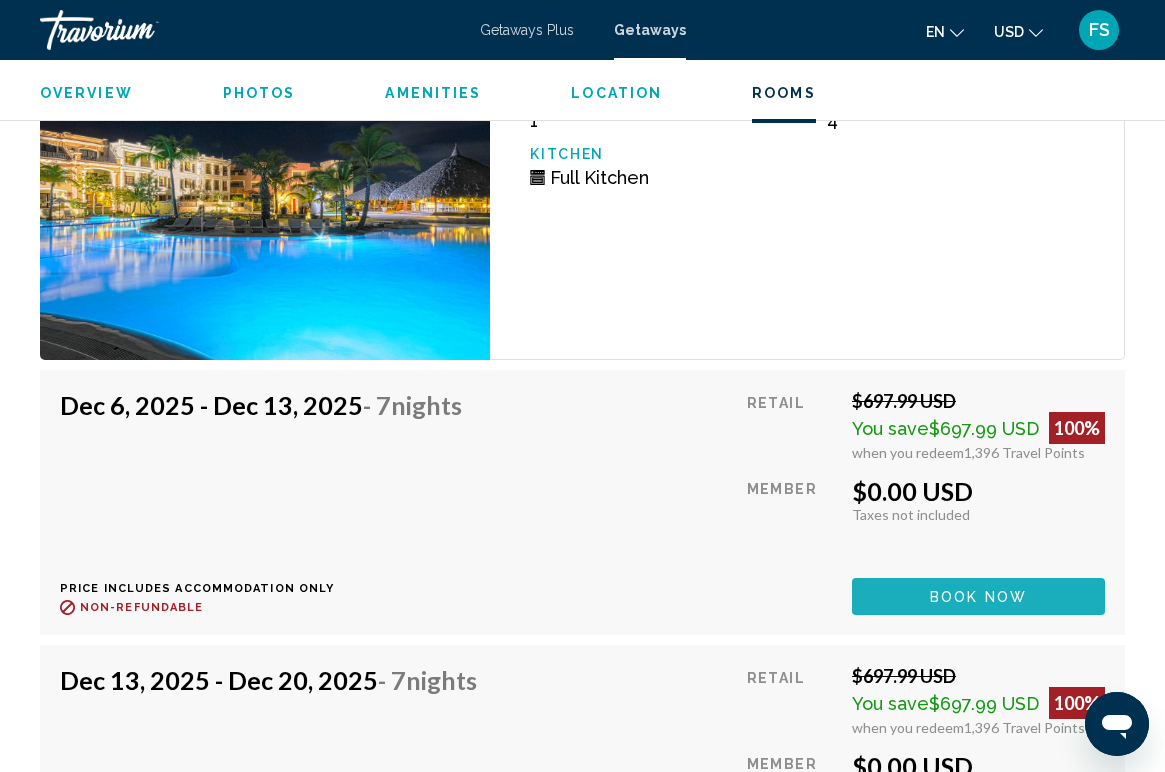 click on "Book now" at bounding box center [978, 597] 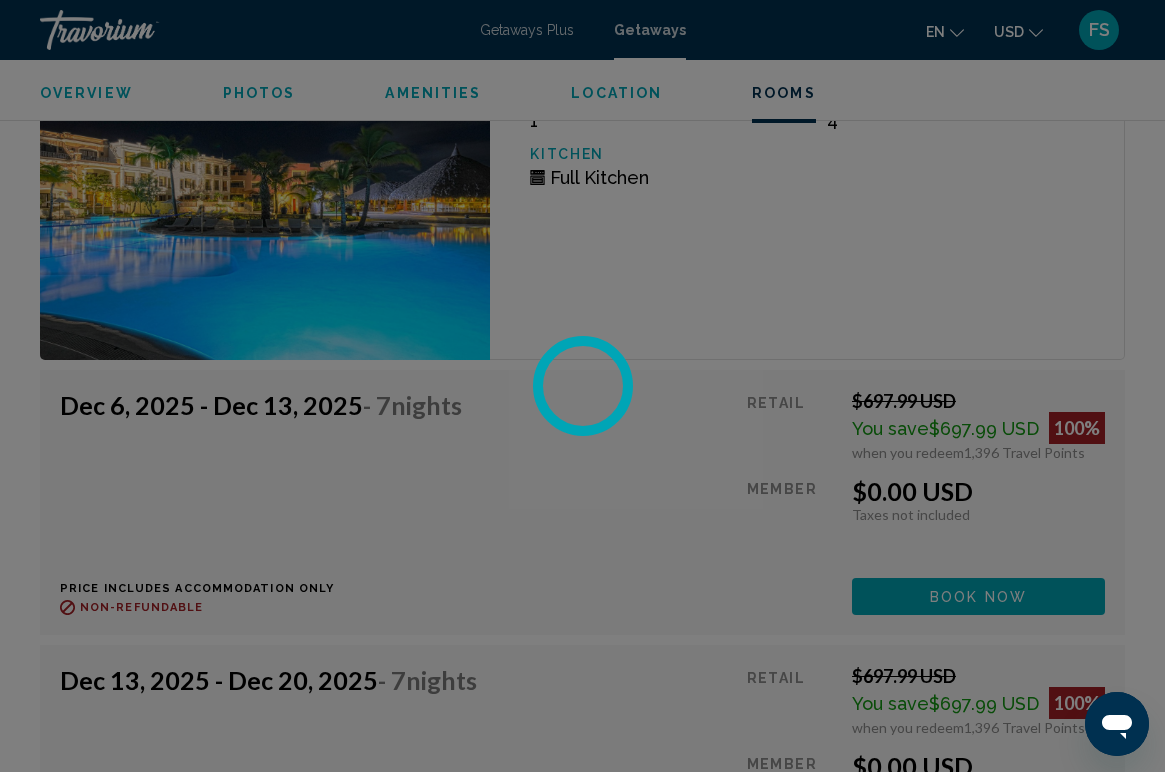 scroll, scrollTop: 0, scrollLeft: 0, axis: both 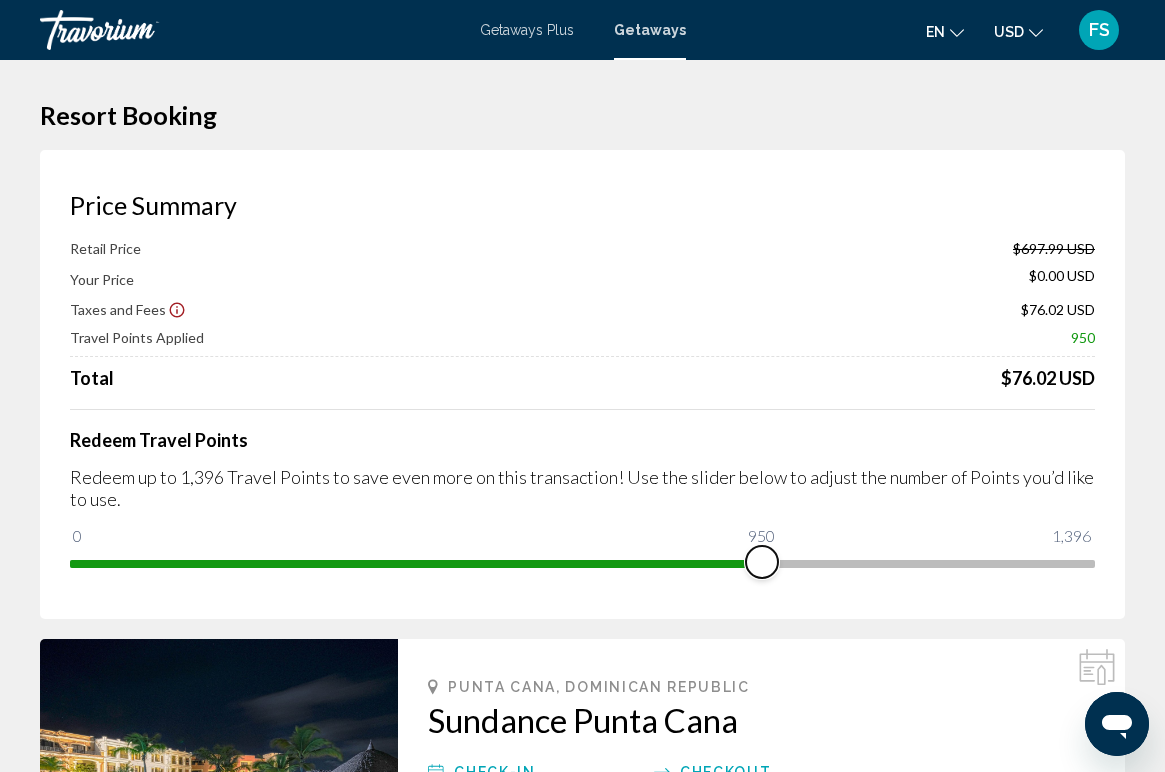 drag, startPoint x: 1072, startPoint y: 562, endPoint x: 761, endPoint y: 560, distance: 311.00644 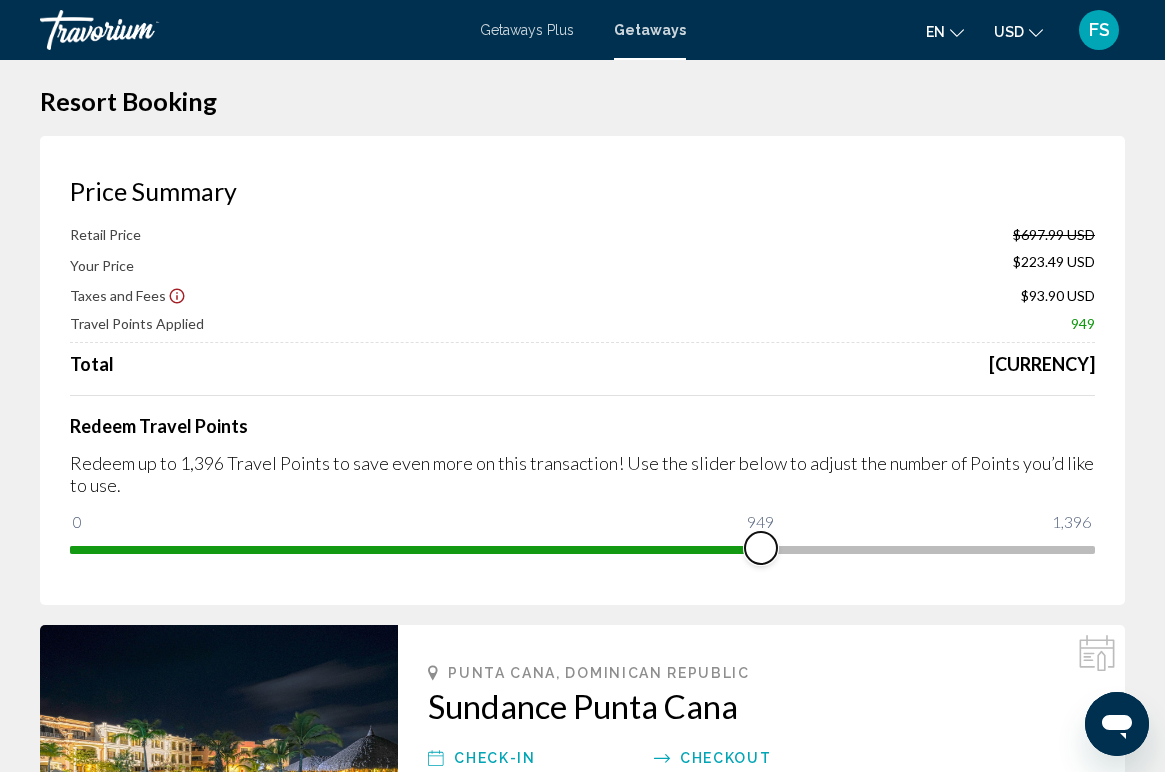 scroll, scrollTop: 13, scrollLeft: 0, axis: vertical 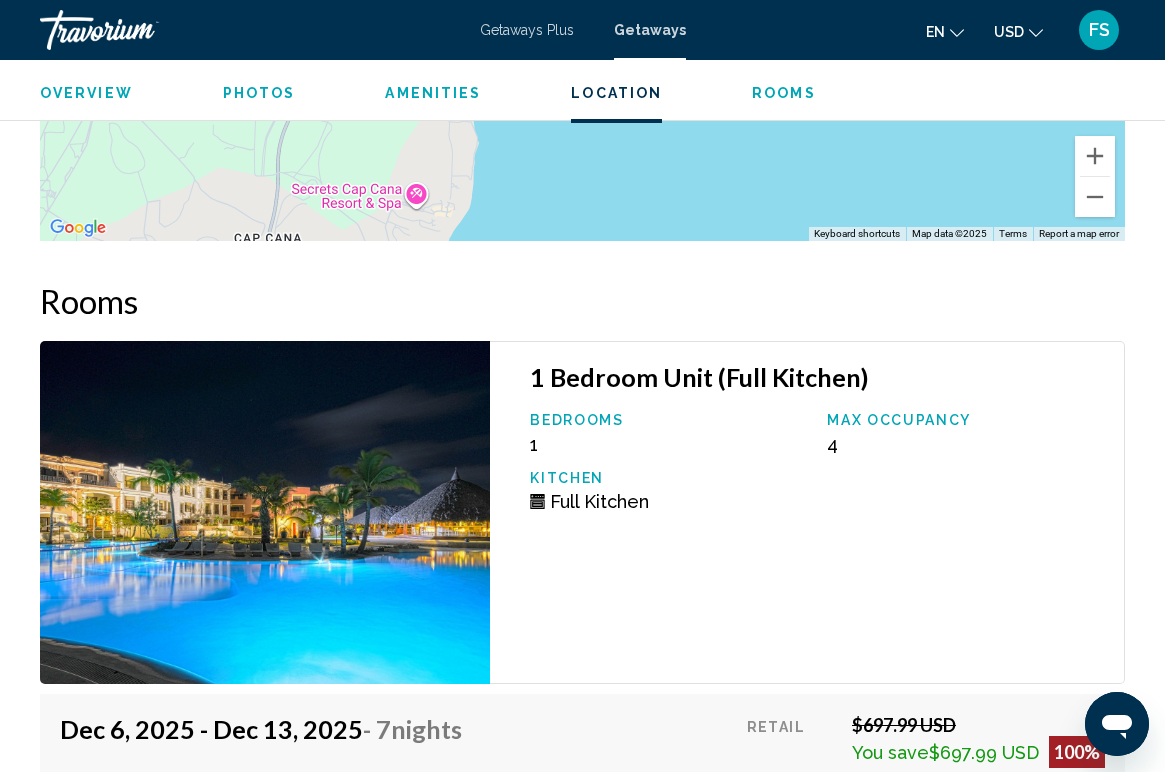 click on "Getaways Plus" at bounding box center (527, 30) 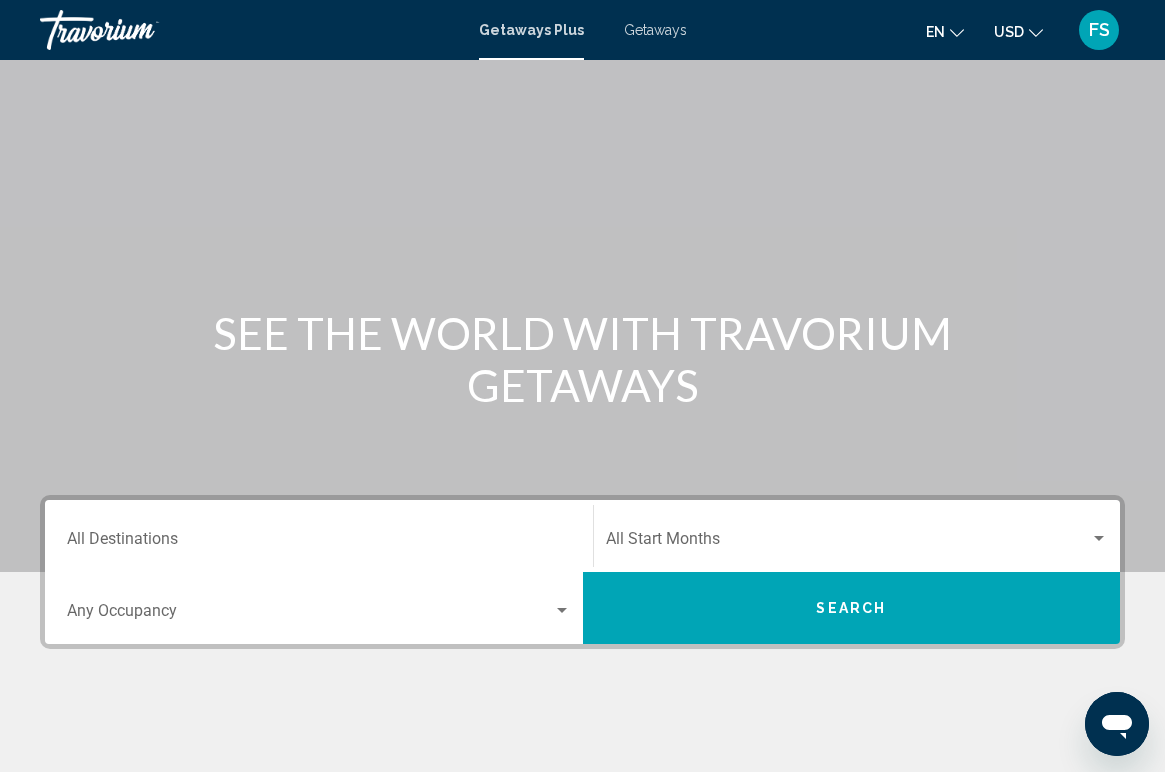 scroll, scrollTop: 0, scrollLeft: 0, axis: both 